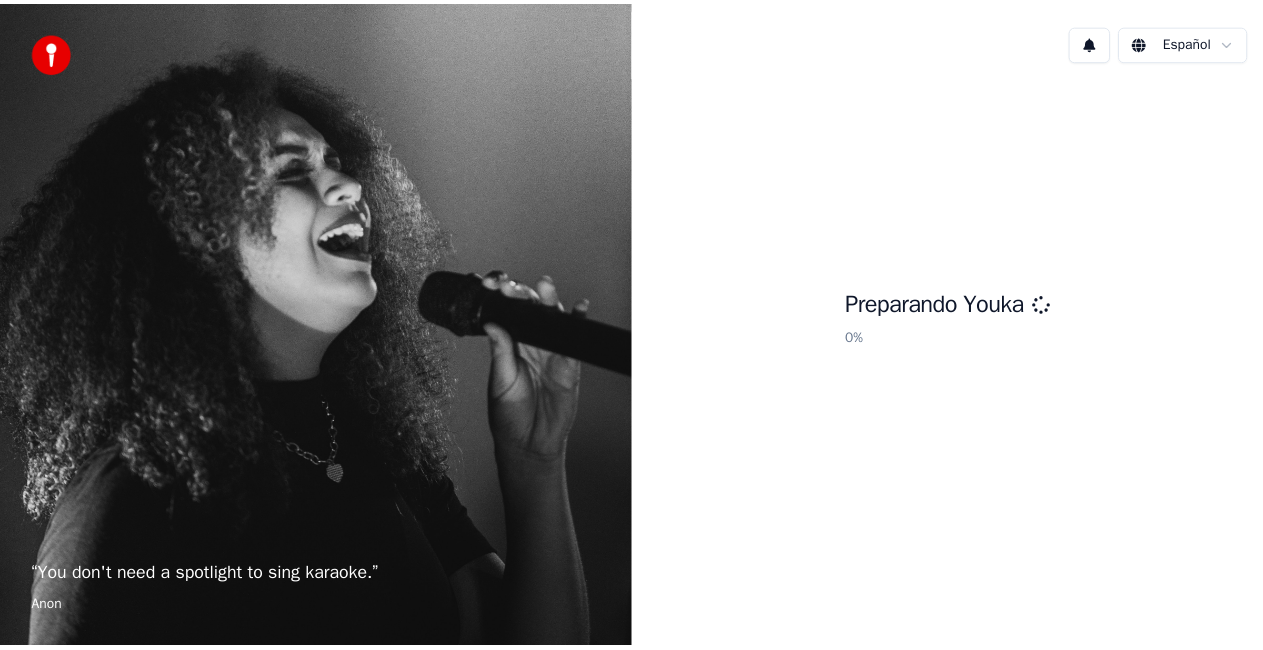 scroll, scrollTop: 0, scrollLeft: 0, axis: both 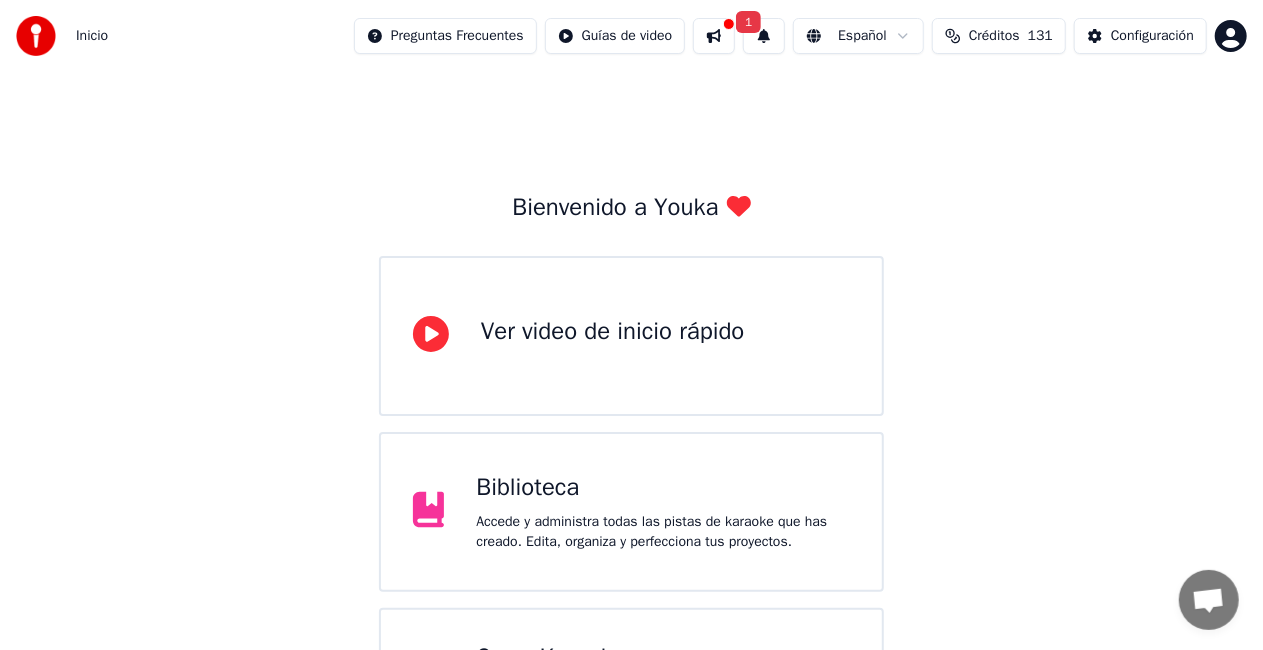 click on "Accede y administra todas las pistas de karaoke que has creado. Edita, organiza y perfecciona tus proyectos." at bounding box center (663, 532) 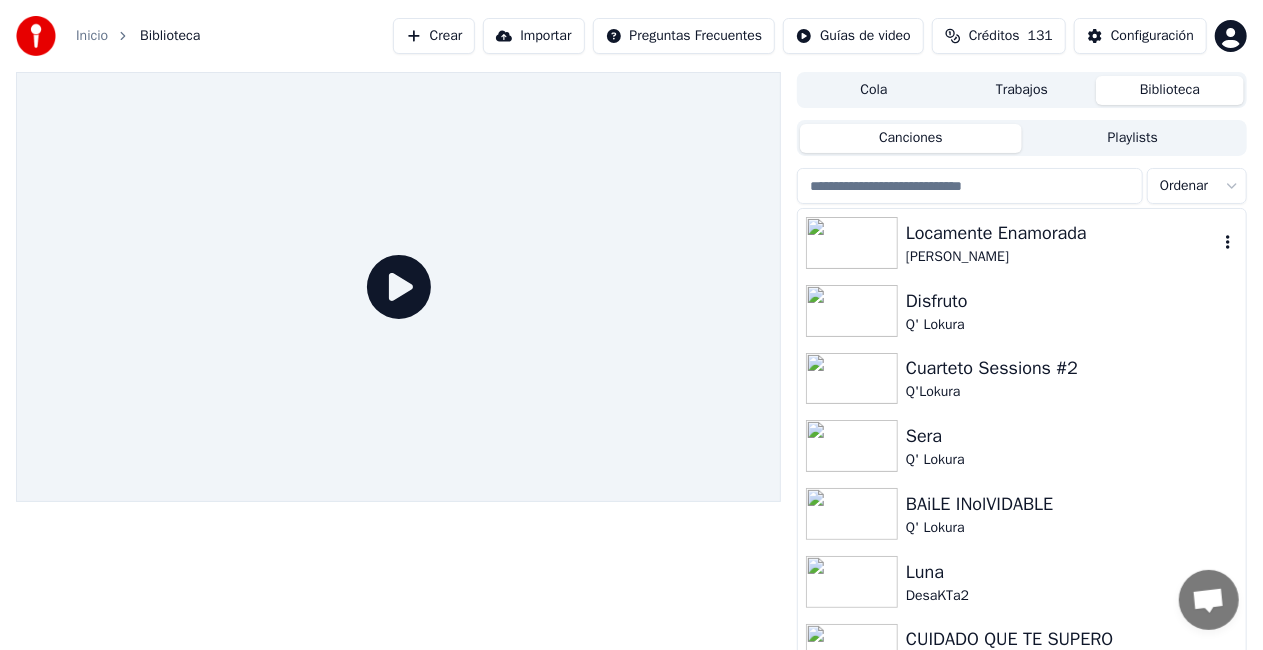 click on "[PERSON_NAME]" at bounding box center (1062, 257) 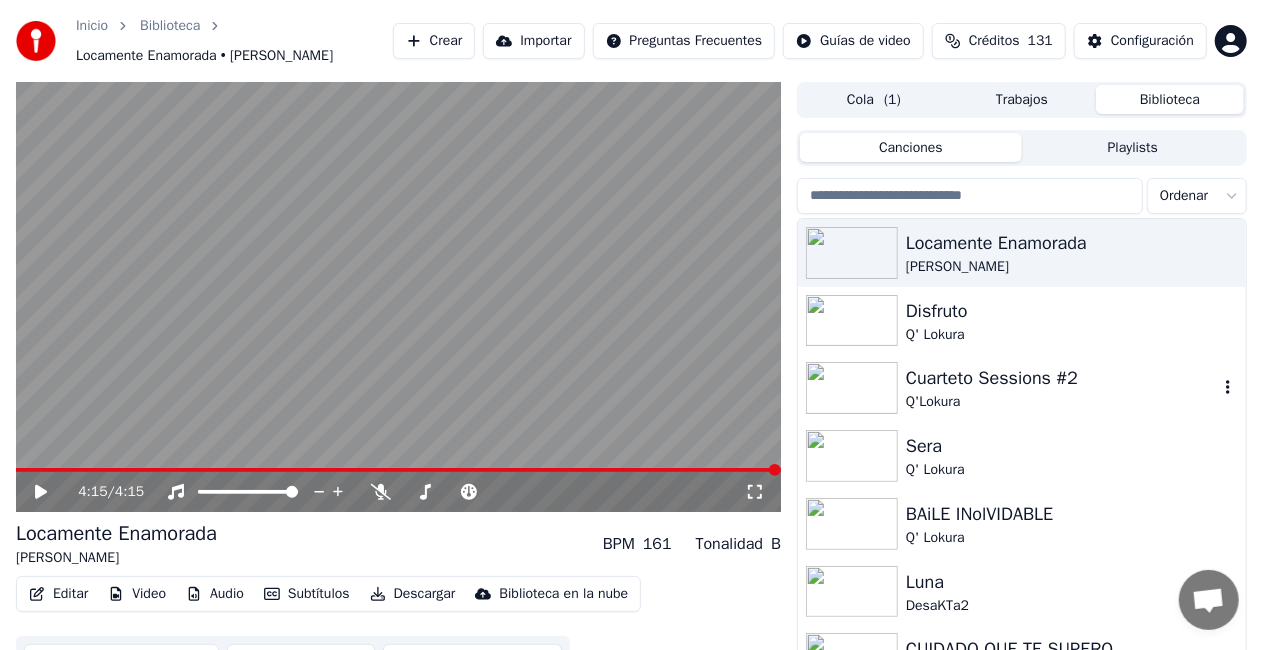 click at bounding box center [852, 388] 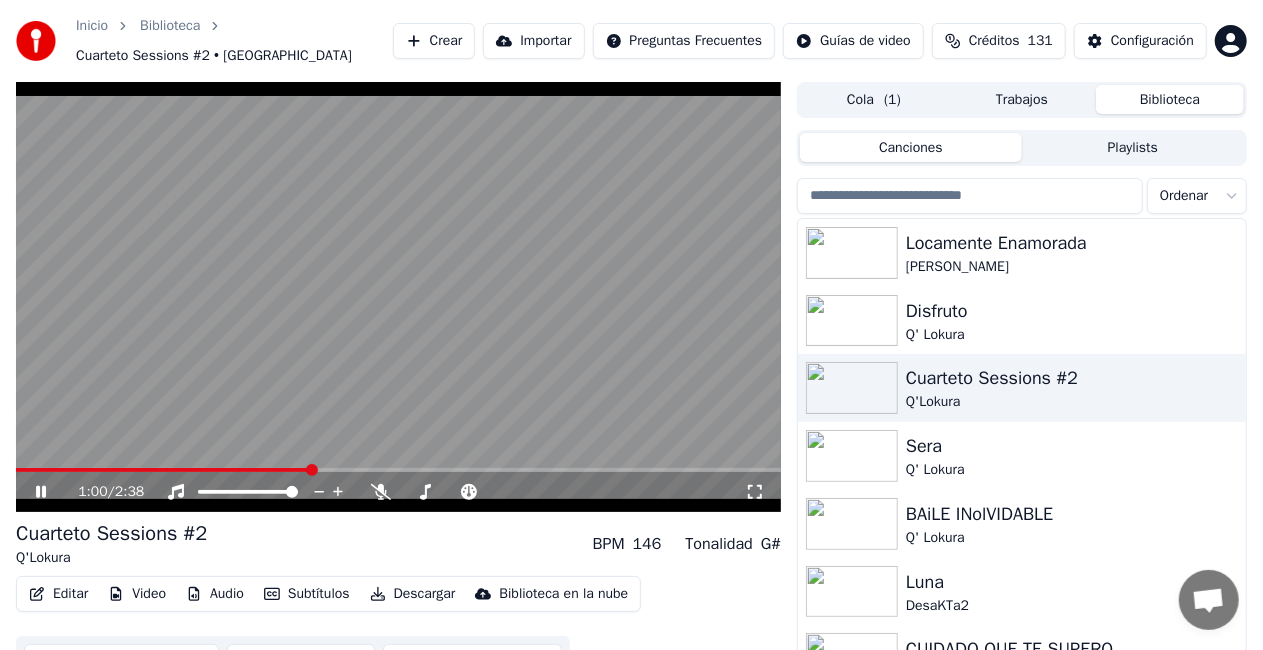 click 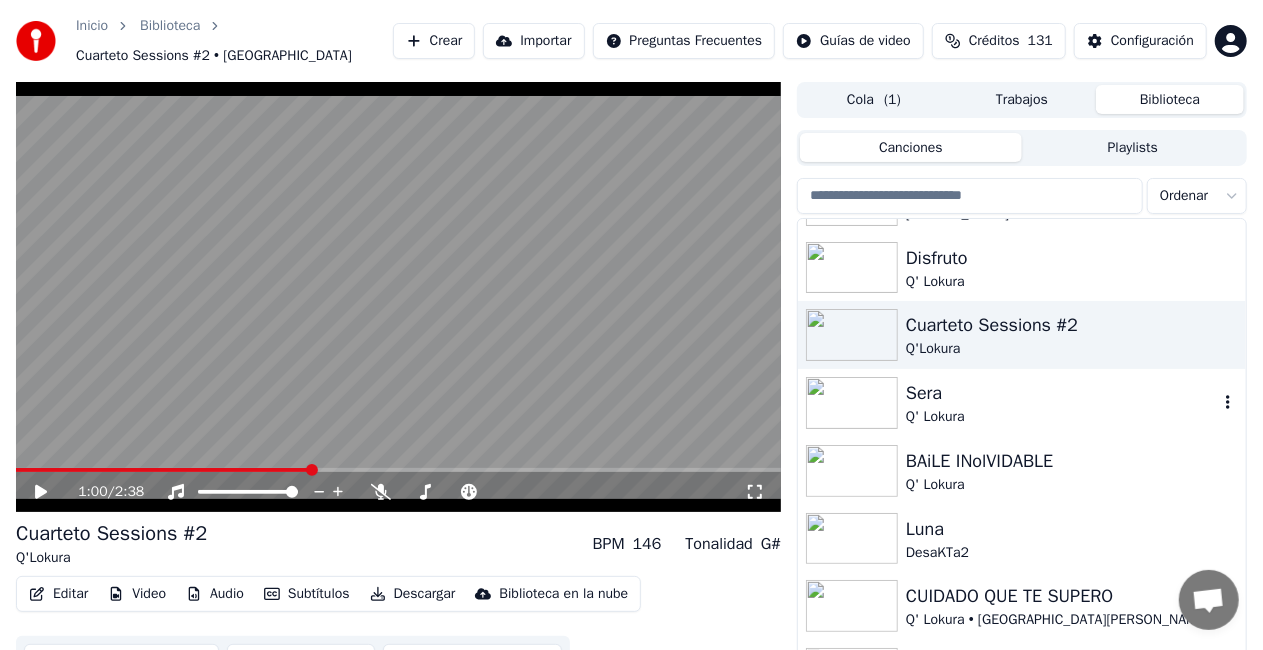 scroll, scrollTop: 56, scrollLeft: 0, axis: vertical 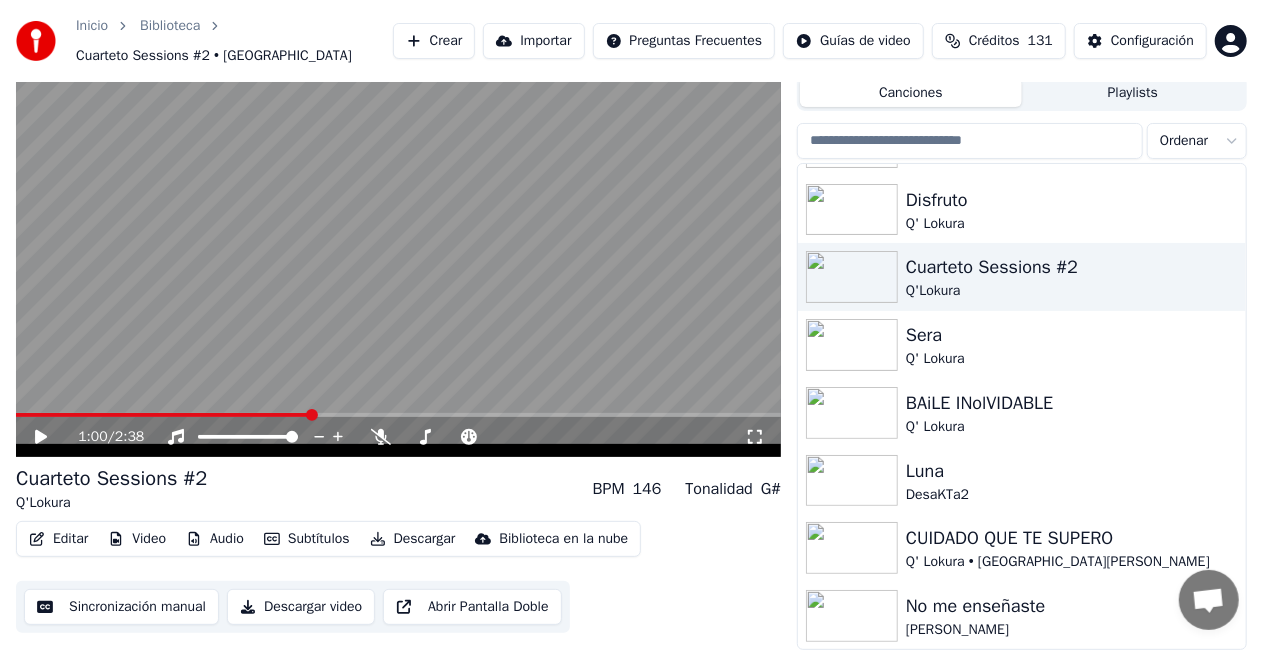 click on "[PERSON_NAME]" at bounding box center [1062, 630] 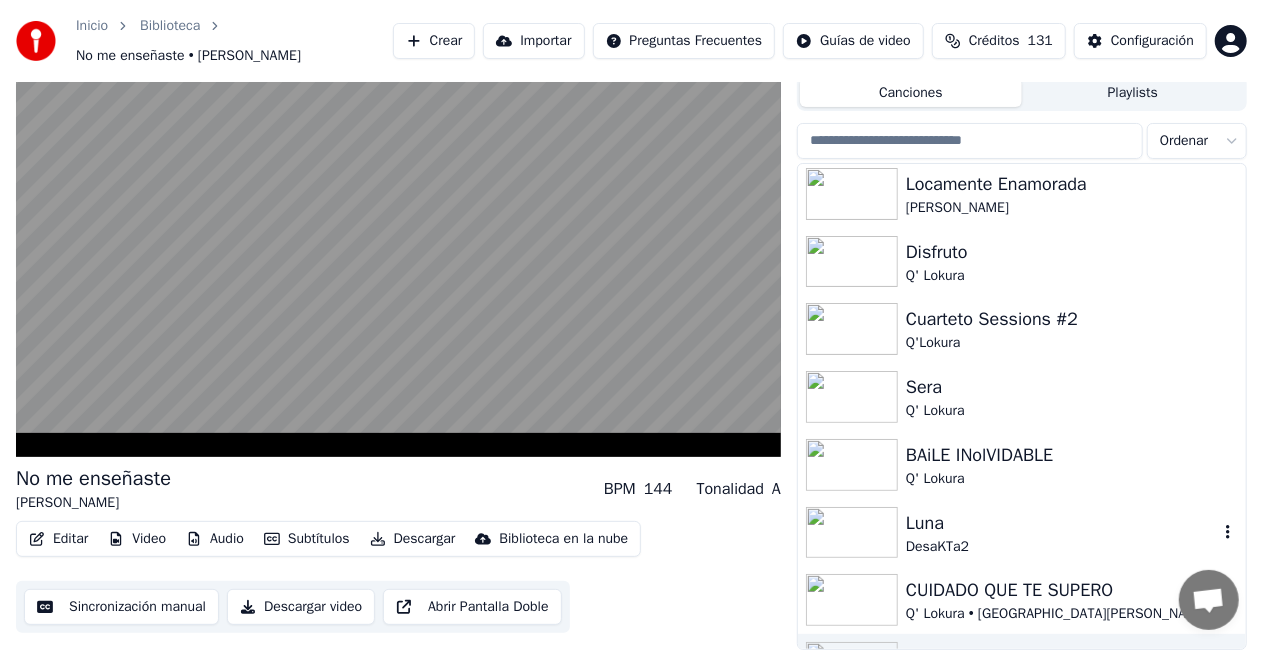 scroll, scrollTop: 0, scrollLeft: 0, axis: both 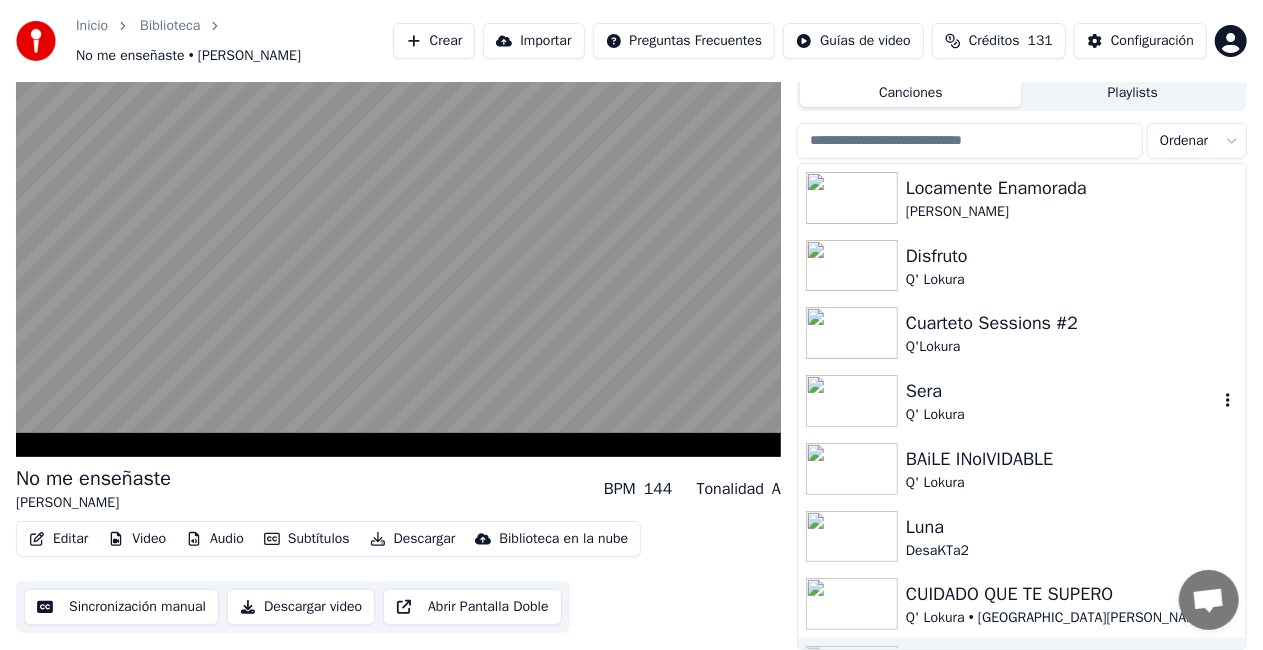 click on "Sera" at bounding box center (1062, 391) 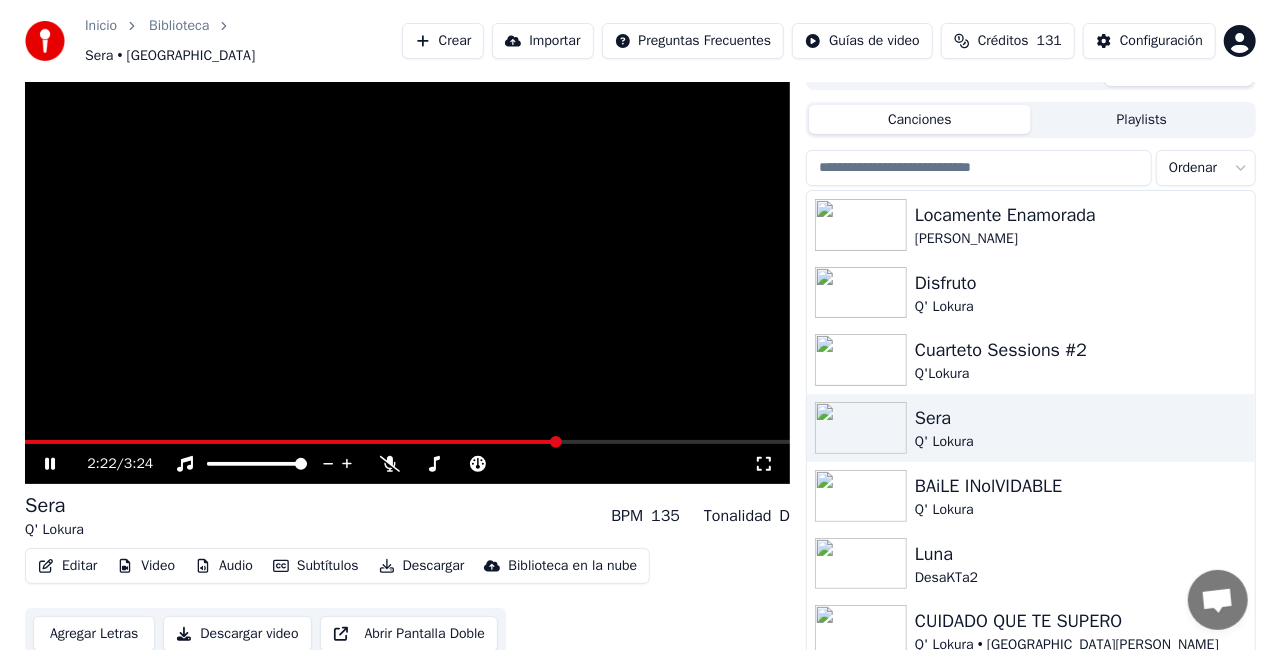 scroll, scrollTop: 0, scrollLeft: 0, axis: both 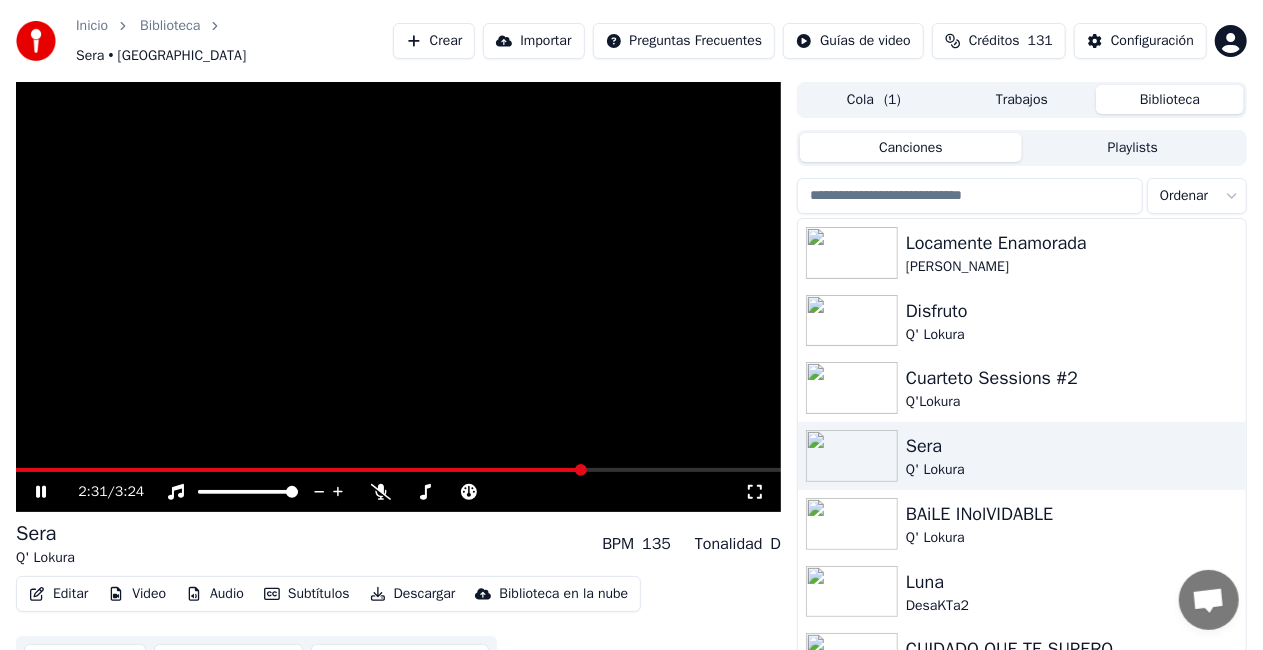 click 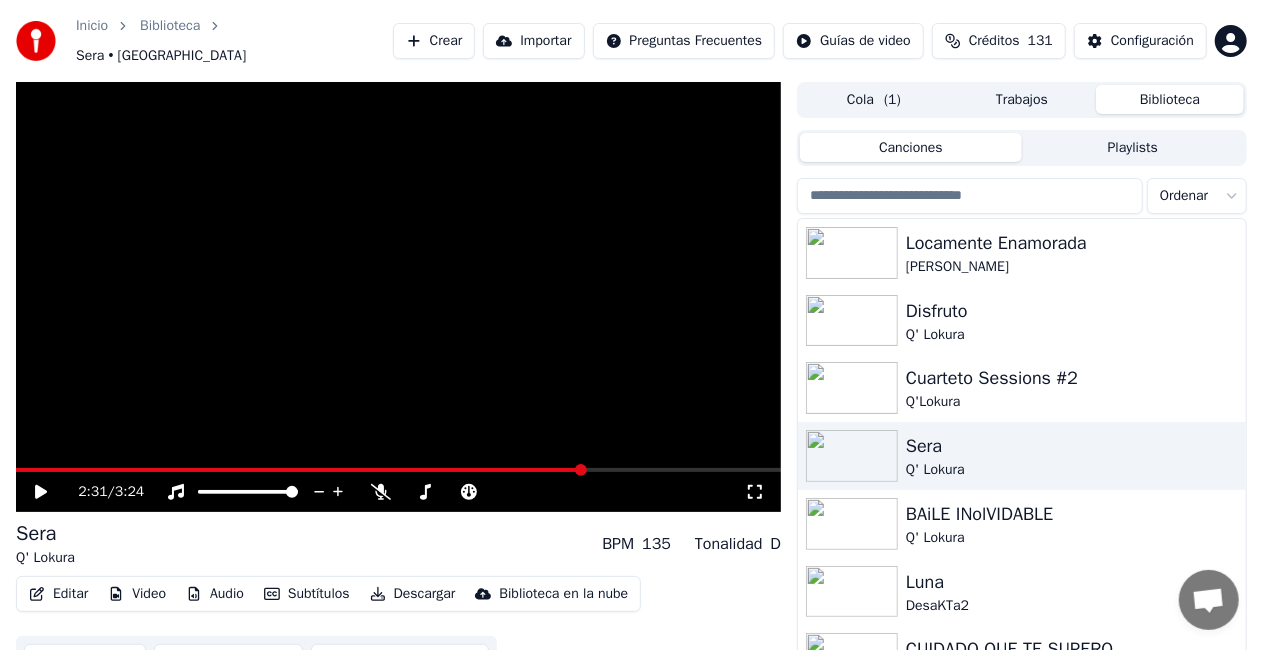 click on "Crear" at bounding box center (434, 41) 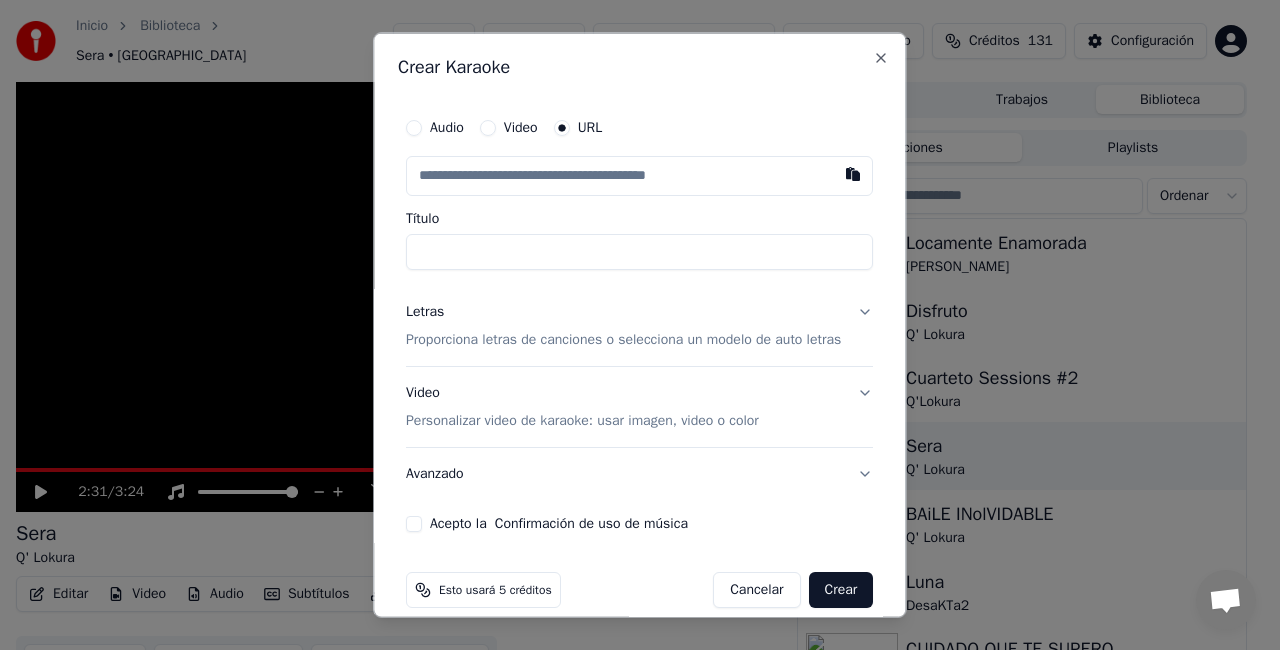 click at bounding box center [639, 176] 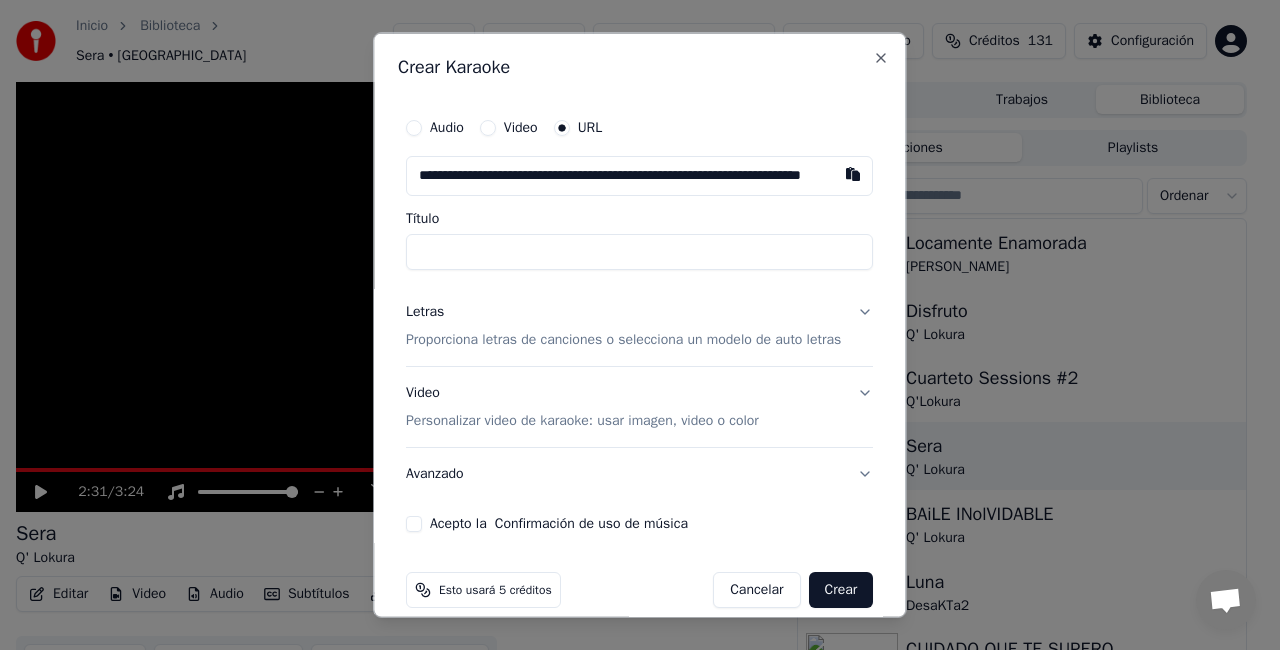 scroll, scrollTop: 0, scrollLeft: 97, axis: horizontal 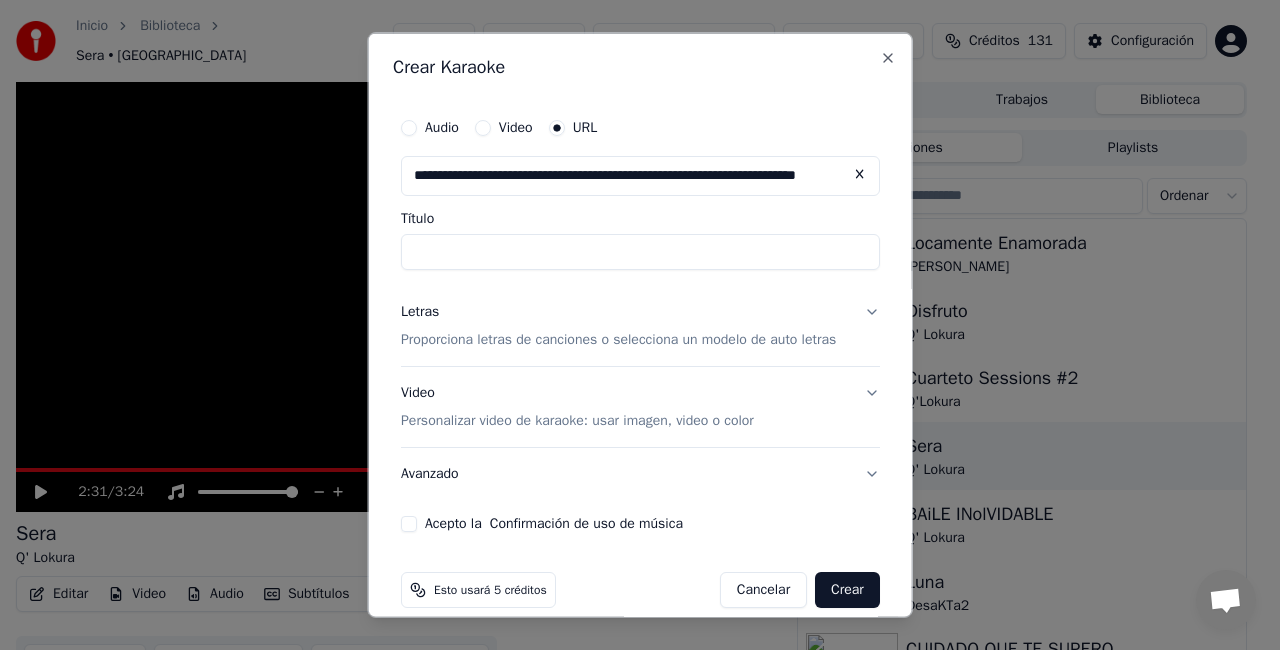 type on "**********" 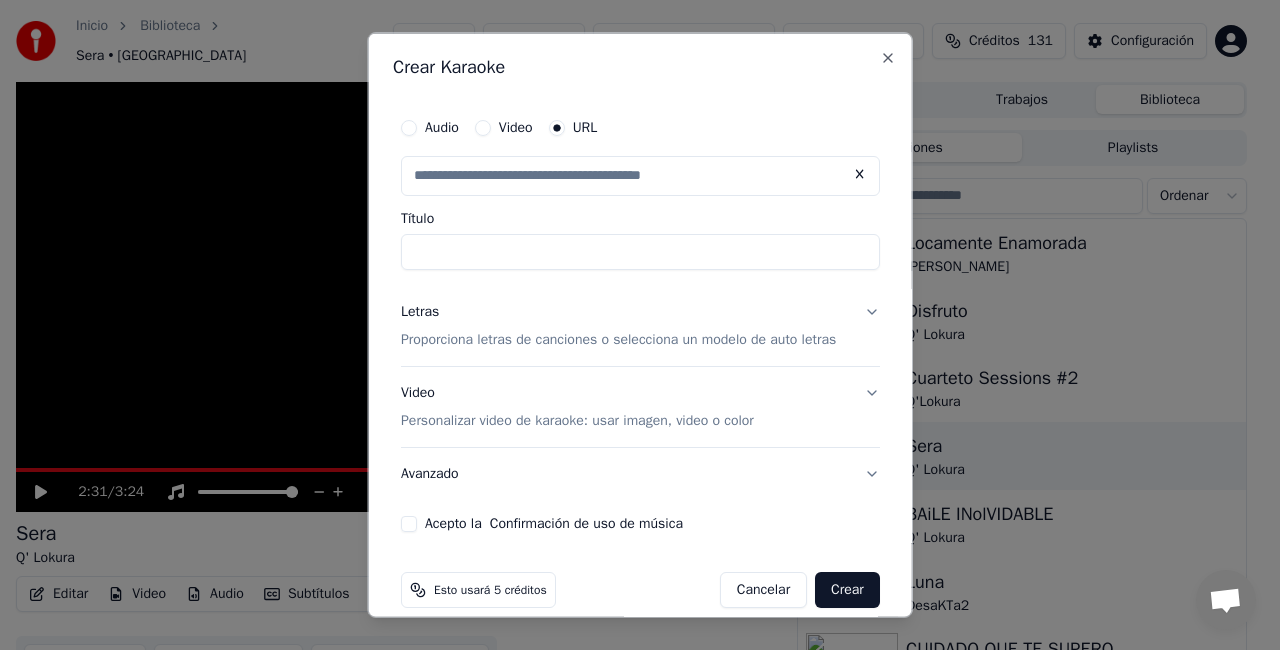 scroll, scrollTop: 0, scrollLeft: 0, axis: both 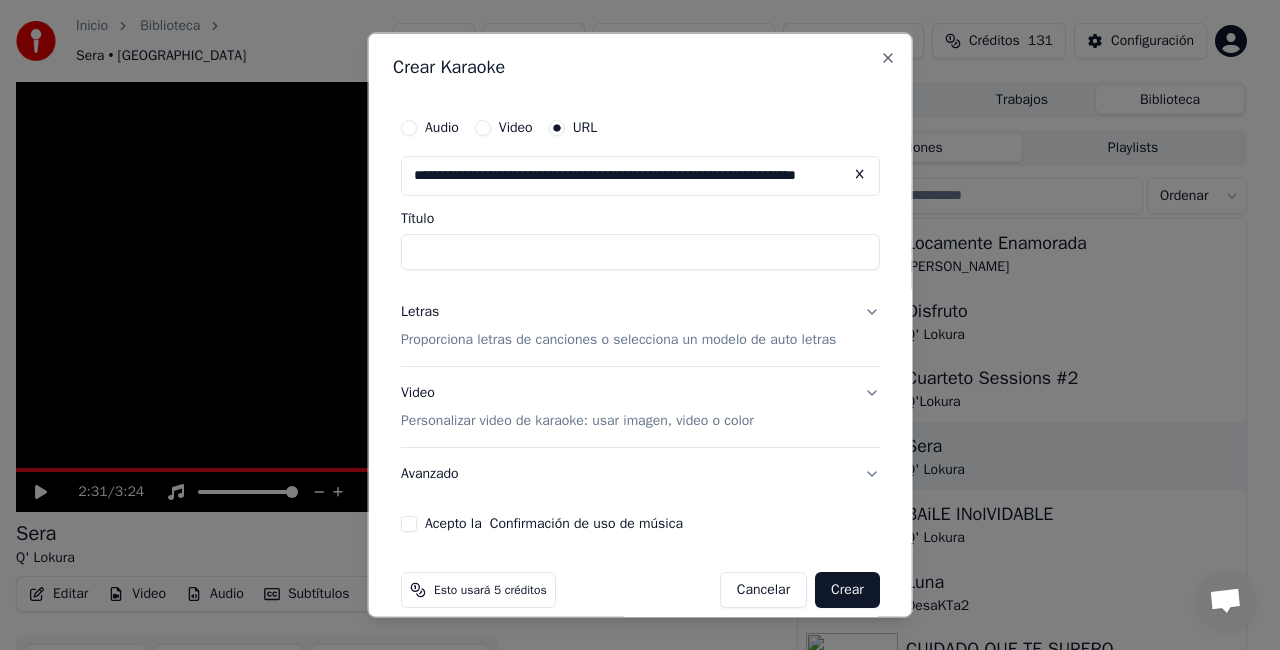 type on "**********" 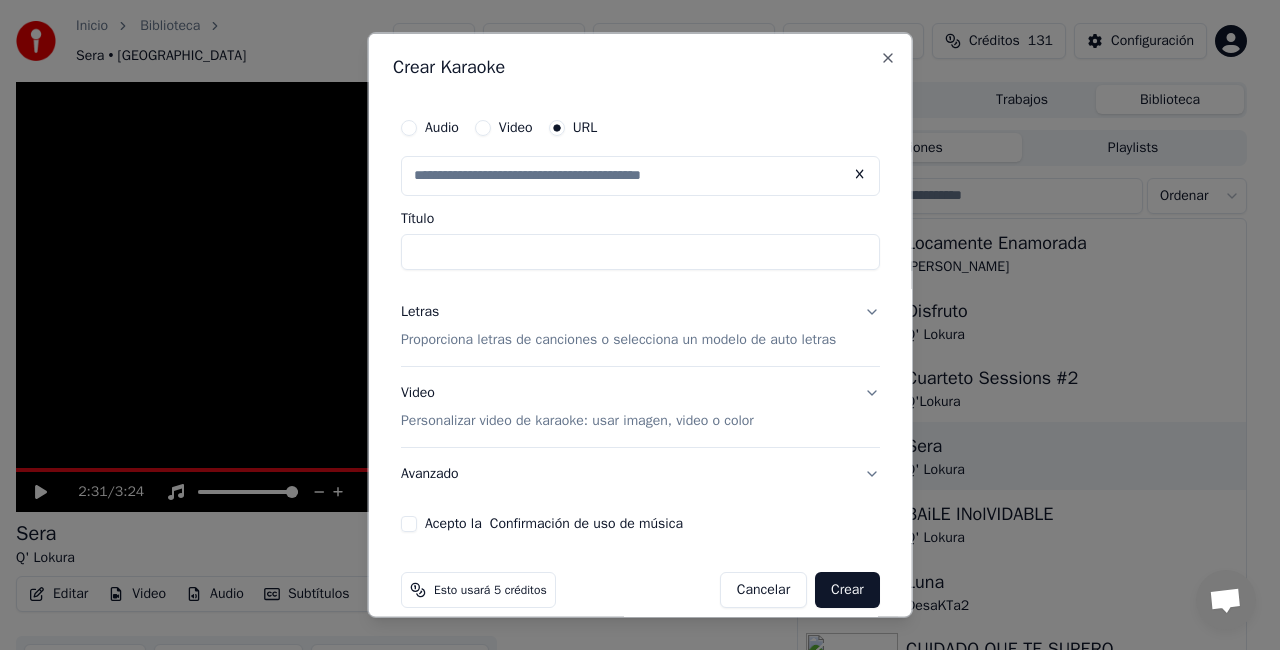 scroll, scrollTop: 0, scrollLeft: 0, axis: both 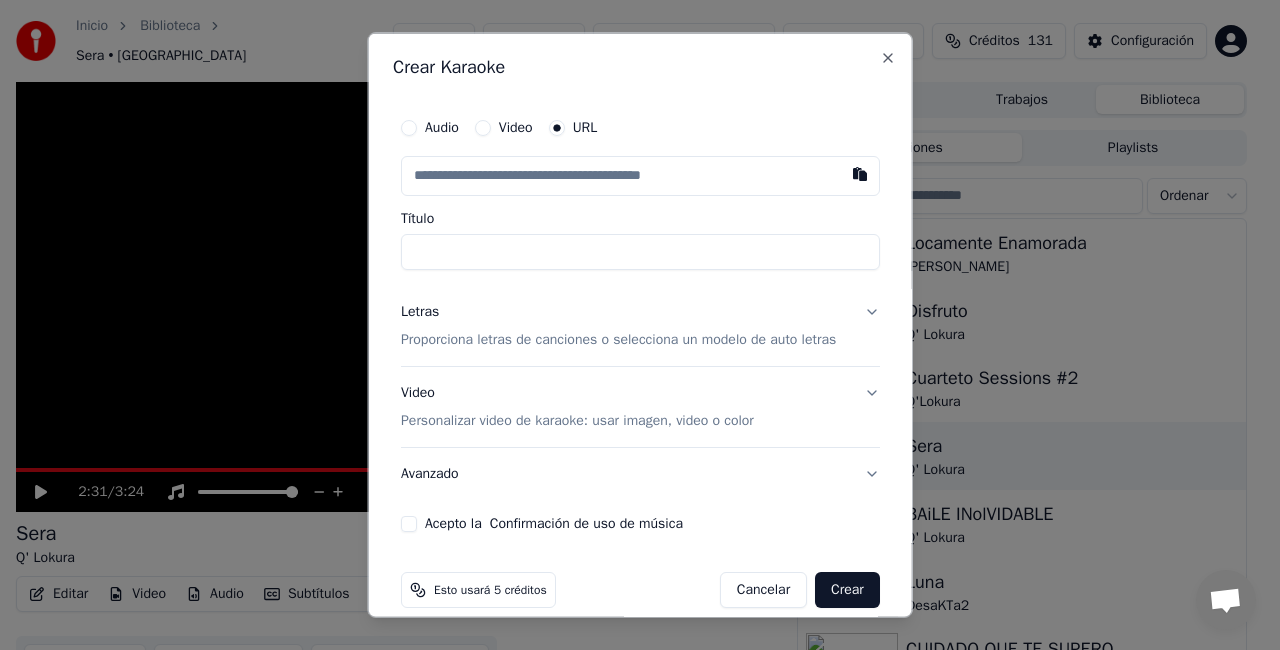 click at bounding box center [859, 174] 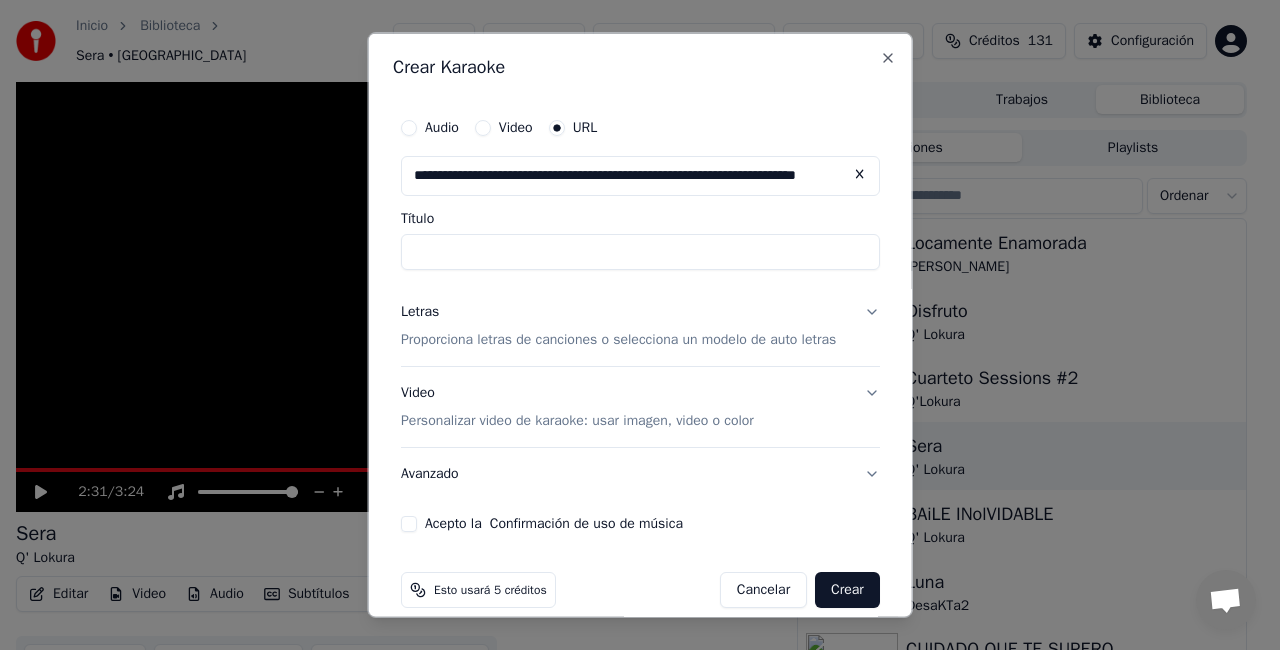 click at bounding box center [859, 174] 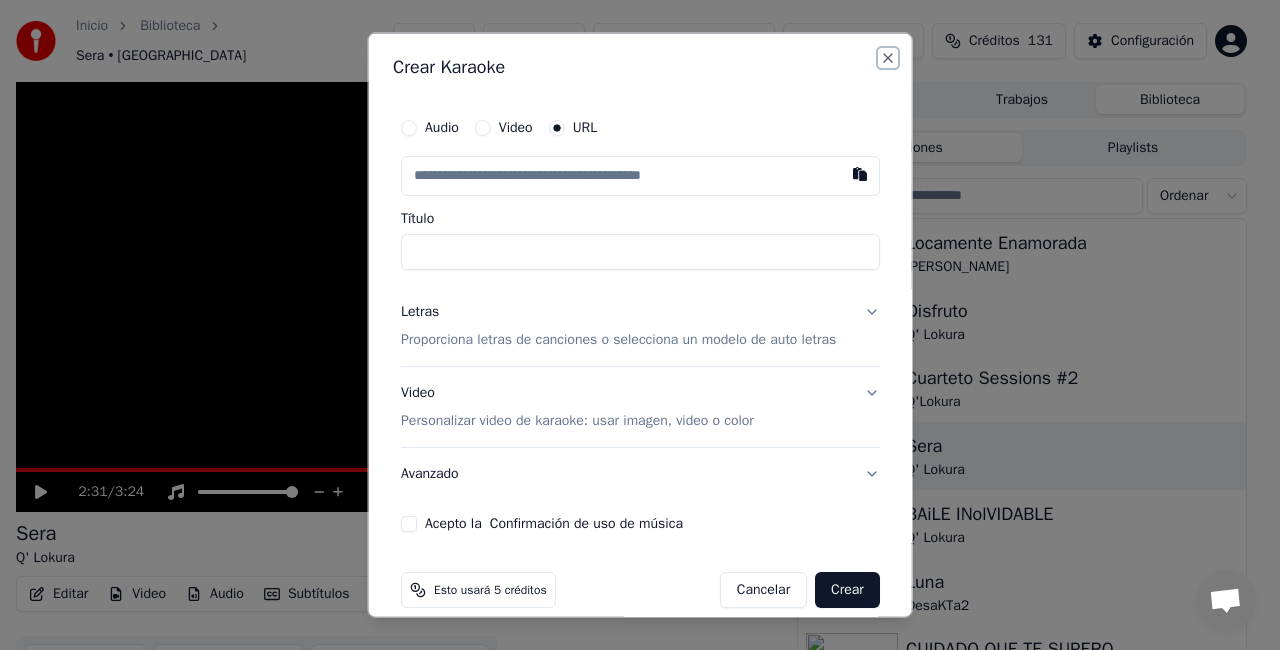 click on "Close" at bounding box center [887, 58] 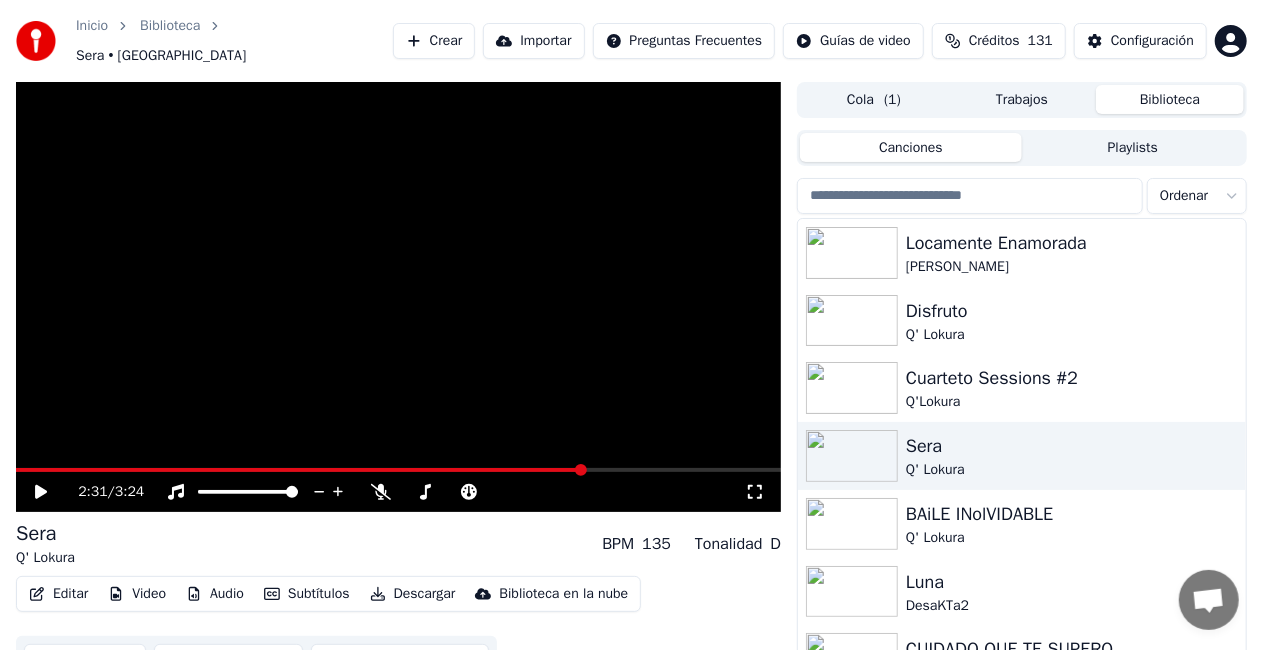 click on "Crear" at bounding box center [434, 41] 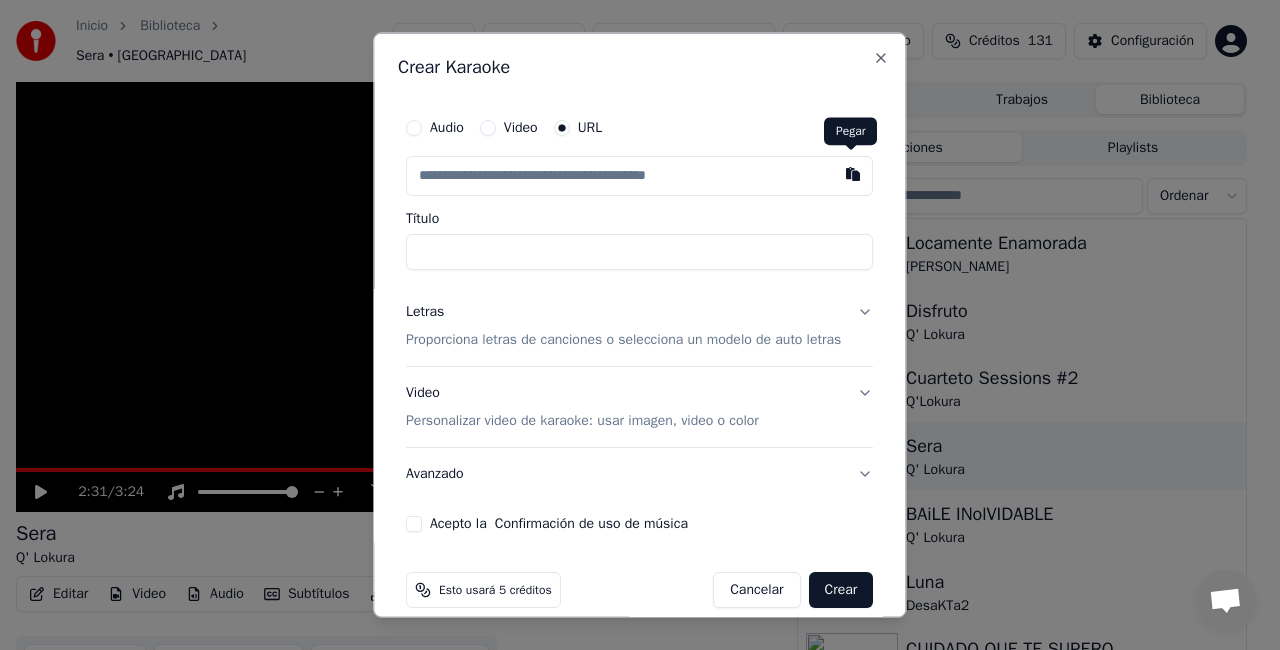 click at bounding box center [854, 174] 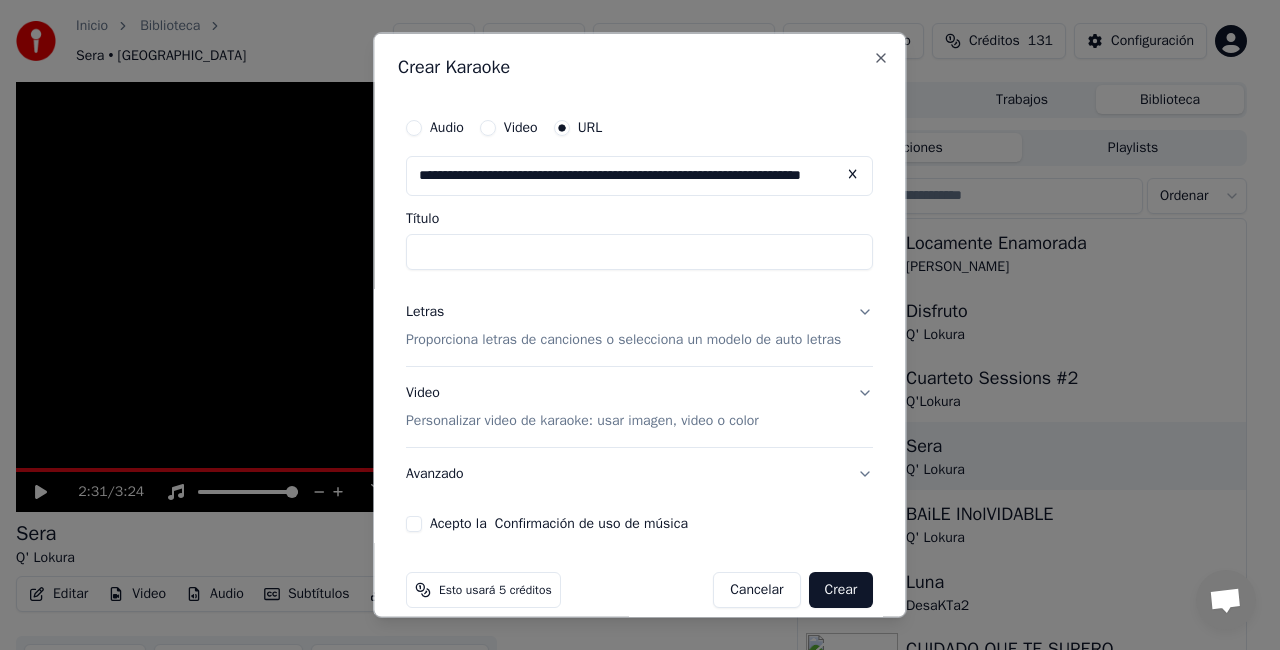 click on "Letras Proporciona letras de canciones o selecciona un modelo de auto letras" at bounding box center [639, 326] 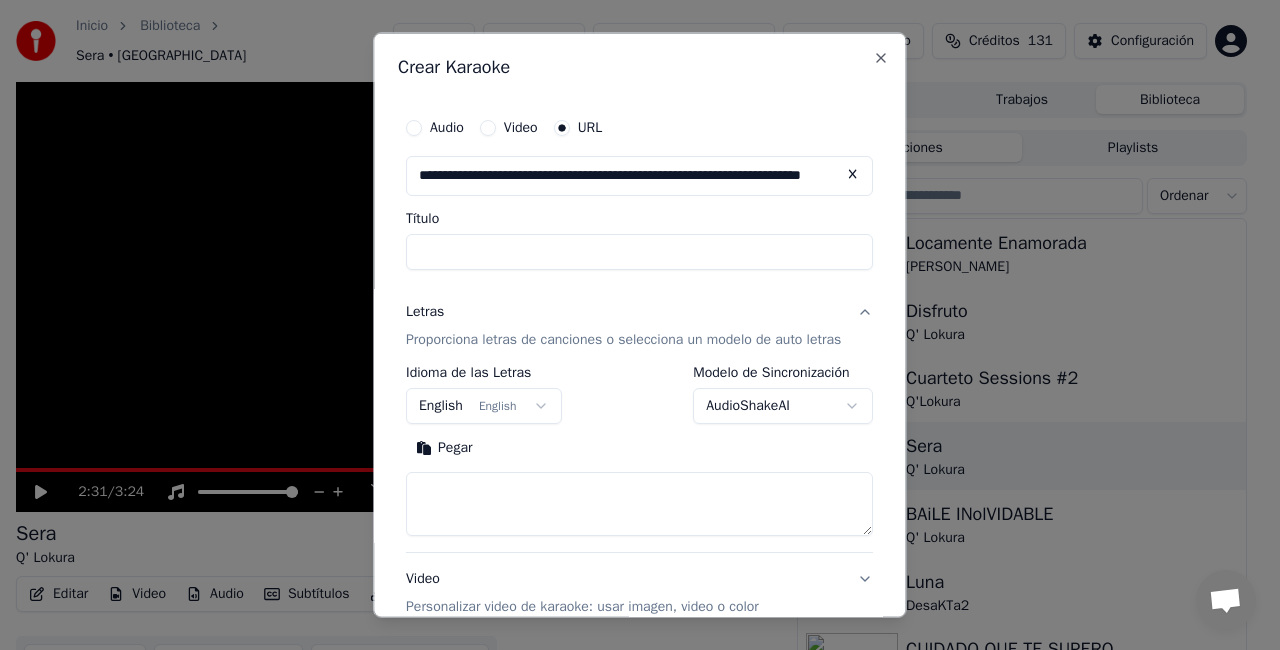 click on "English English" at bounding box center [484, 405] 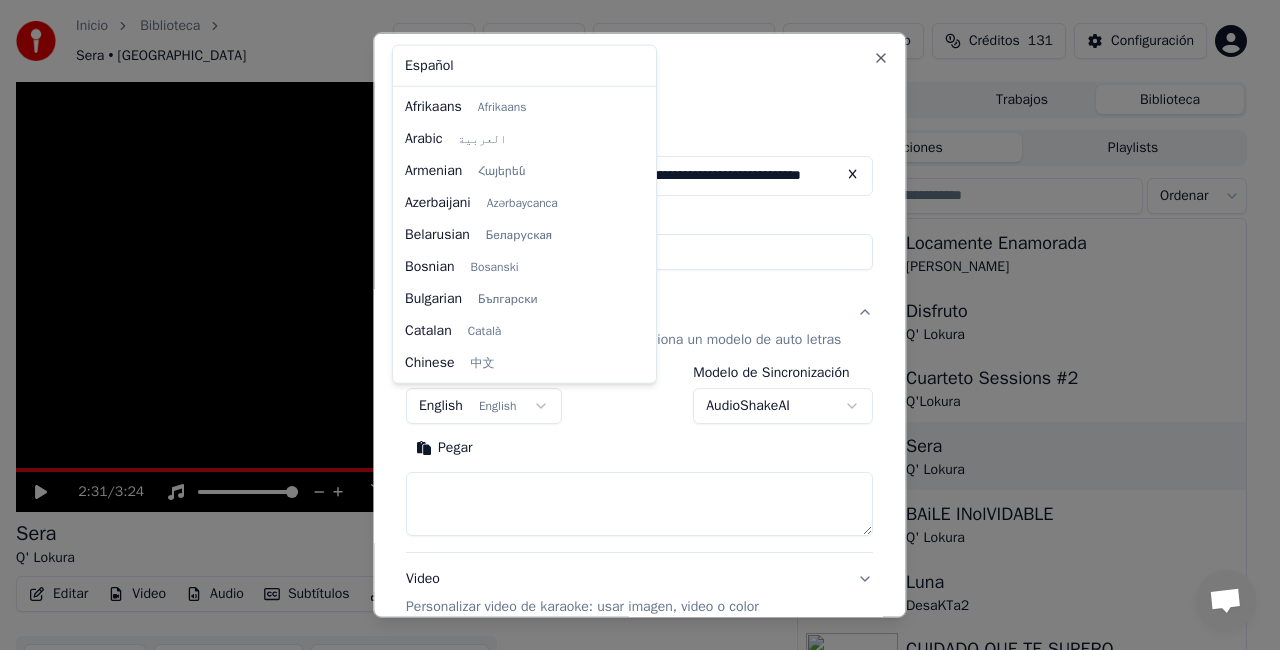 scroll, scrollTop: 160, scrollLeft: 0, axis: vertical 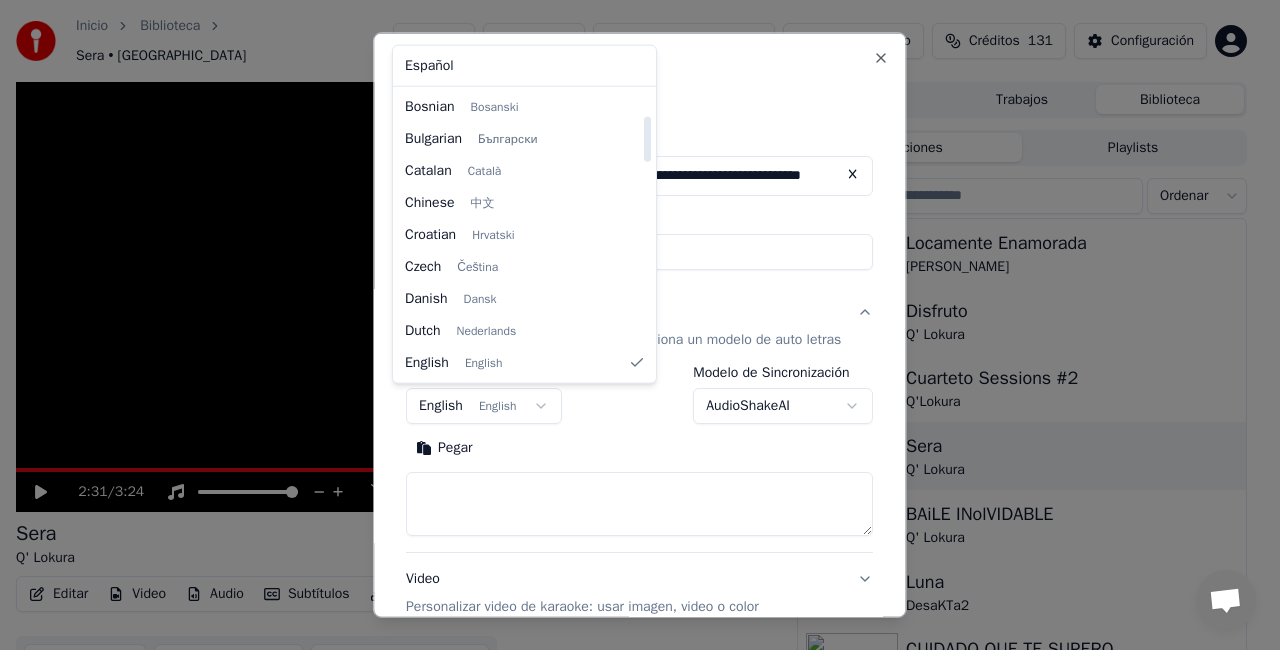 select on "**" 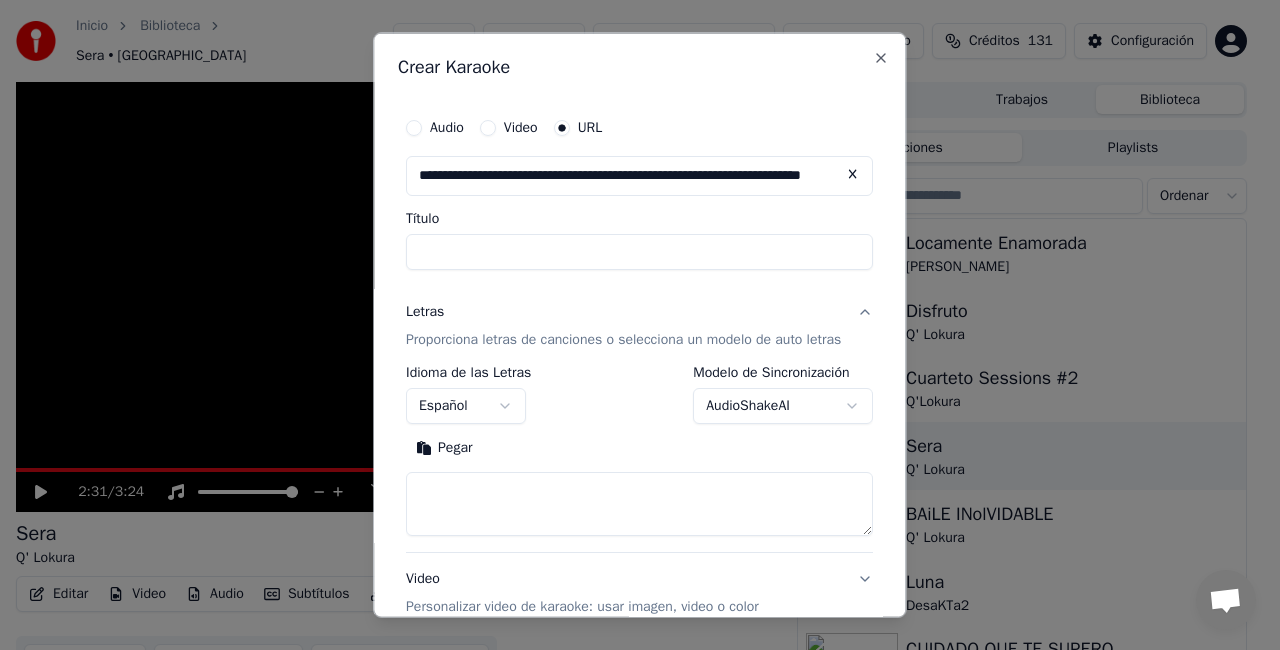 click on "**********" at bounding box center [631, 325] 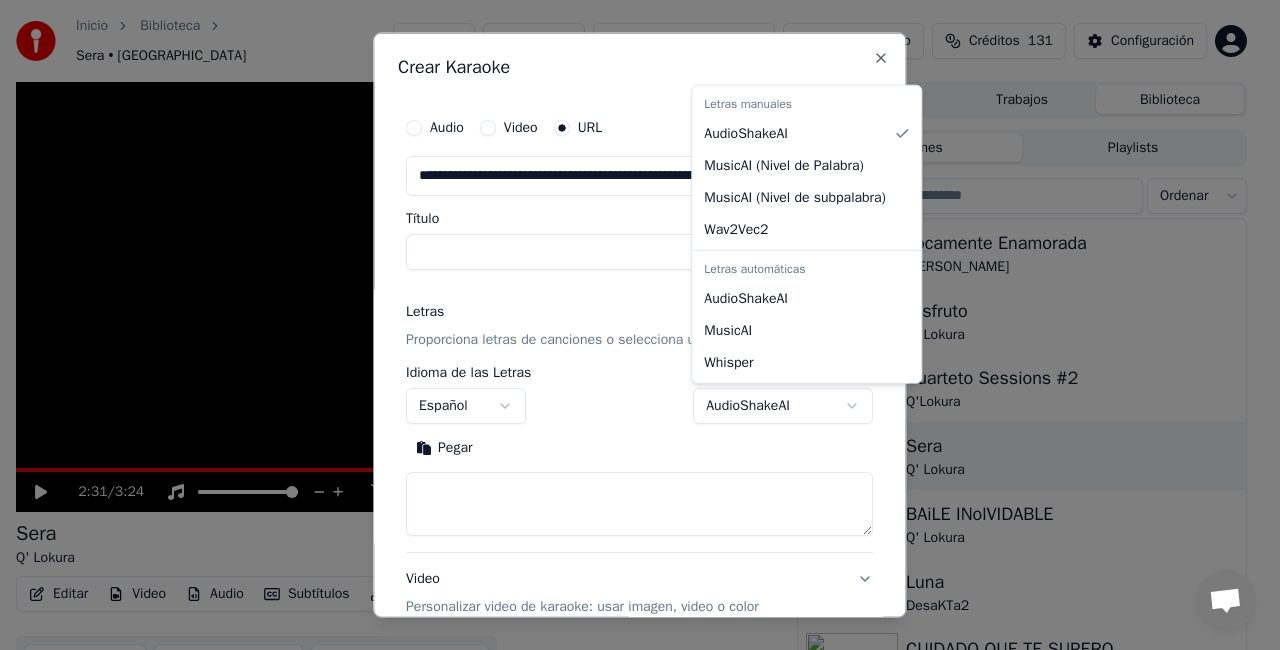 select on "**********" 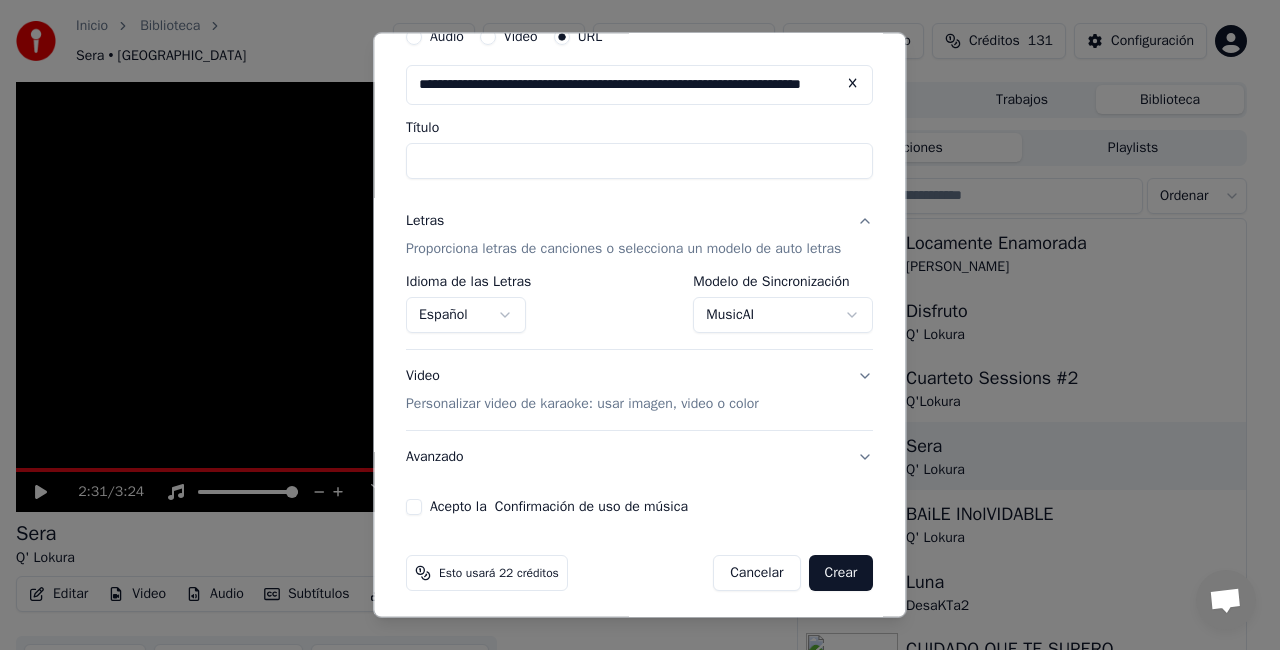 scroll, scrollTop: 95, scrollLeft: 0, axis: vertical 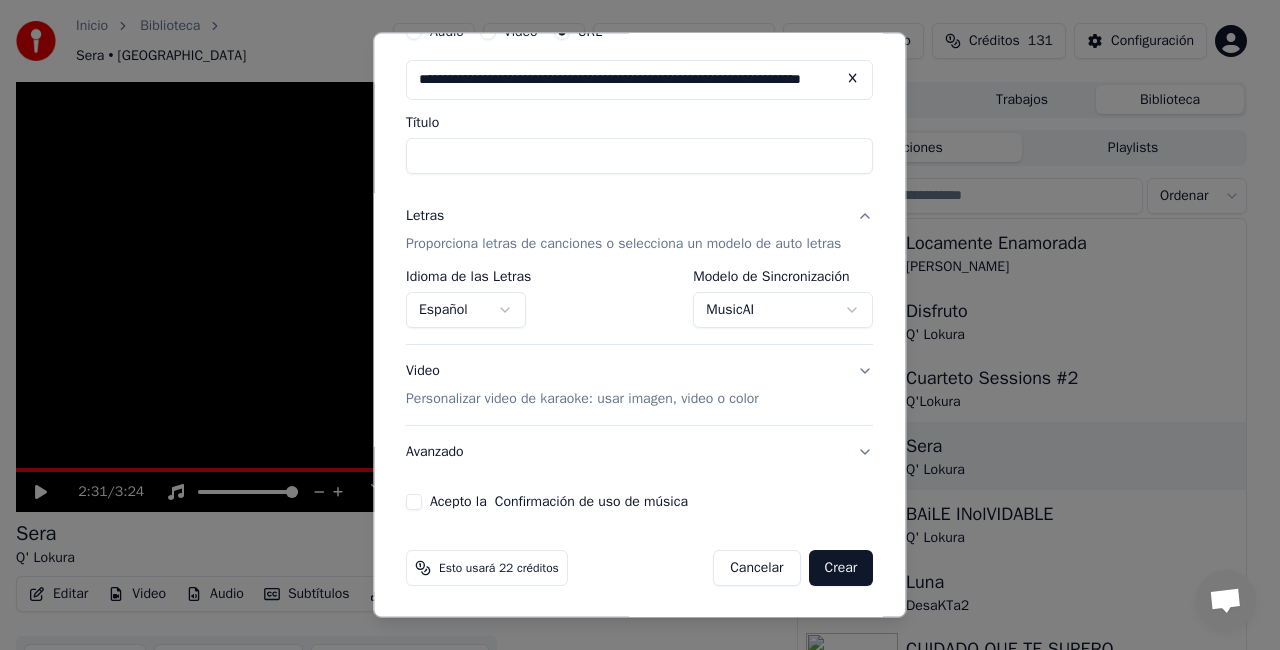 click on "Acepto la   Confirmación de uso de música" at bounding box center [414, 502] 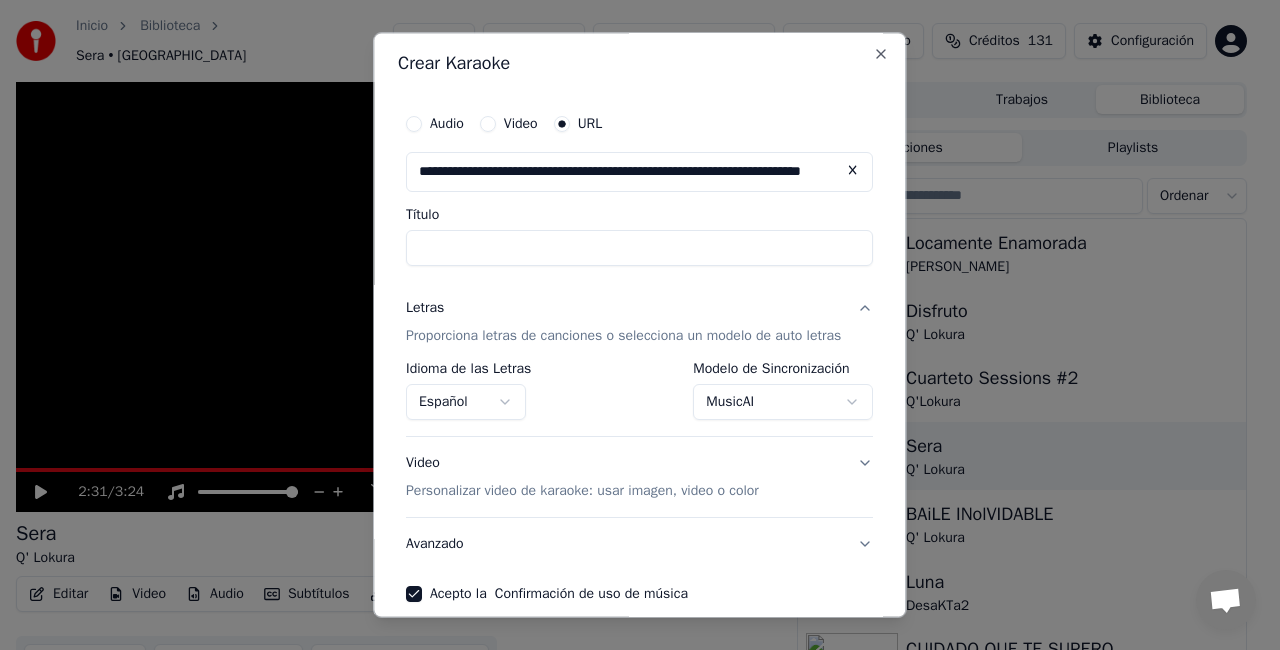 scroll, scrollTop: 0, scrollLeft: 0, axis: both 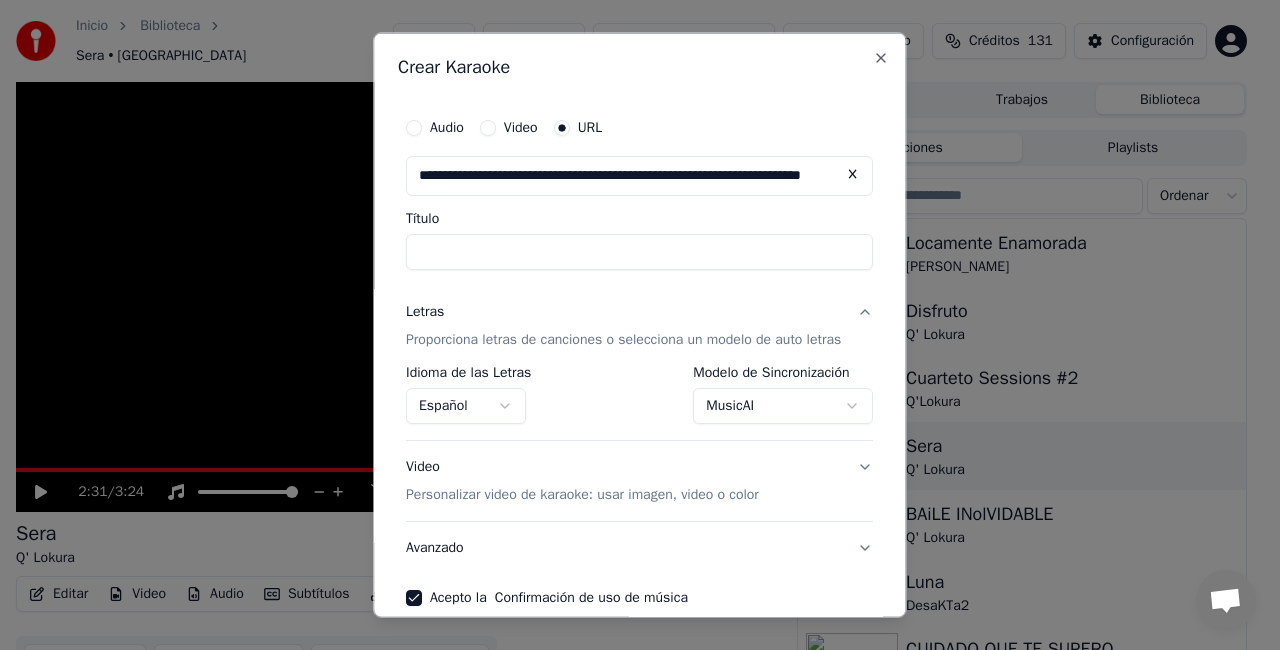 click on "Título" at bounding box center (639, 252) 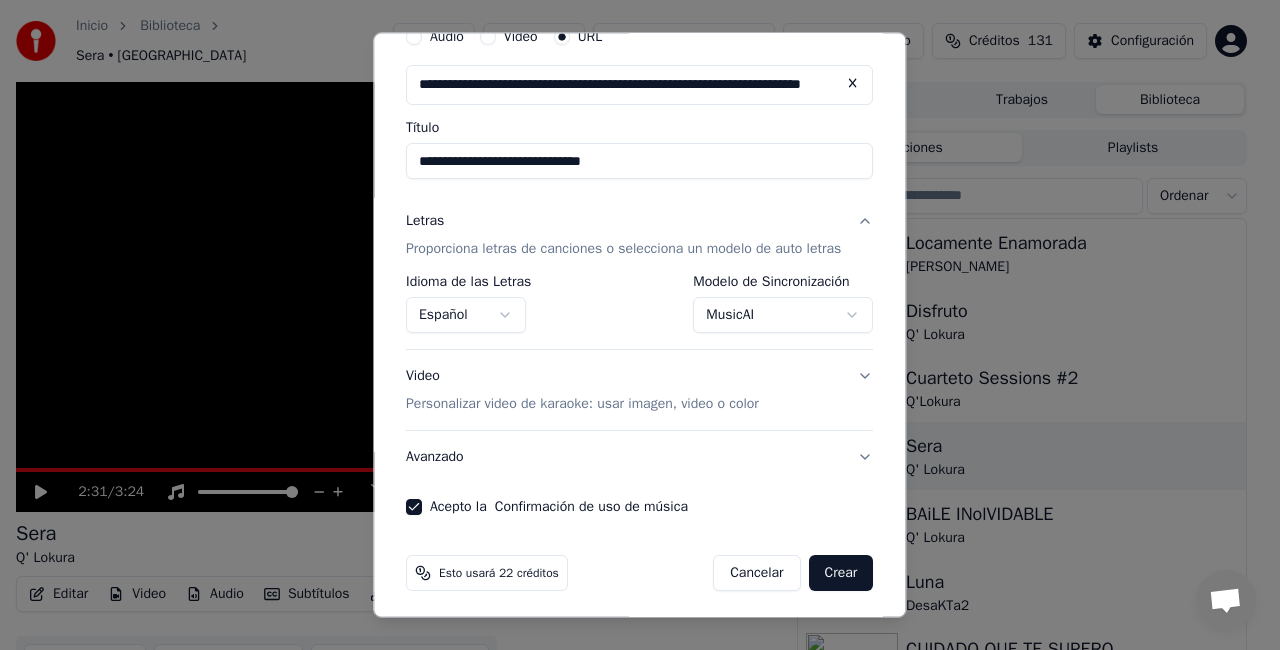 scroll, scrollTop: 95, scrollLeft: 0, axis: vertical 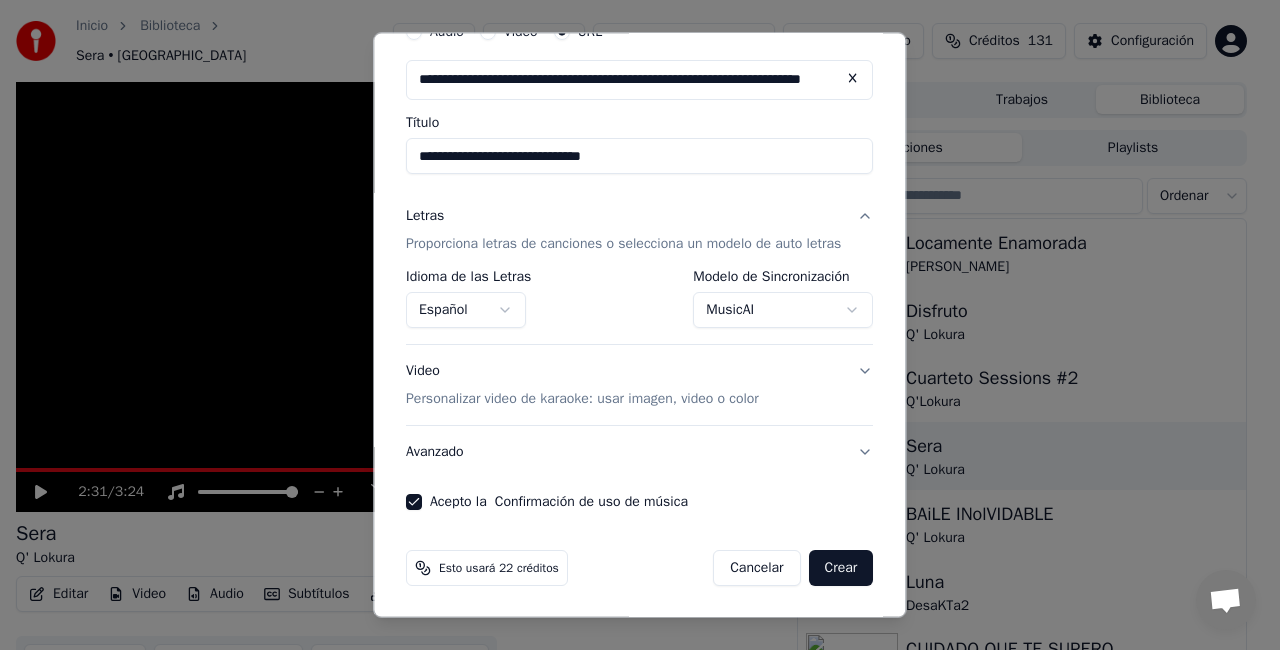 type on "**********" 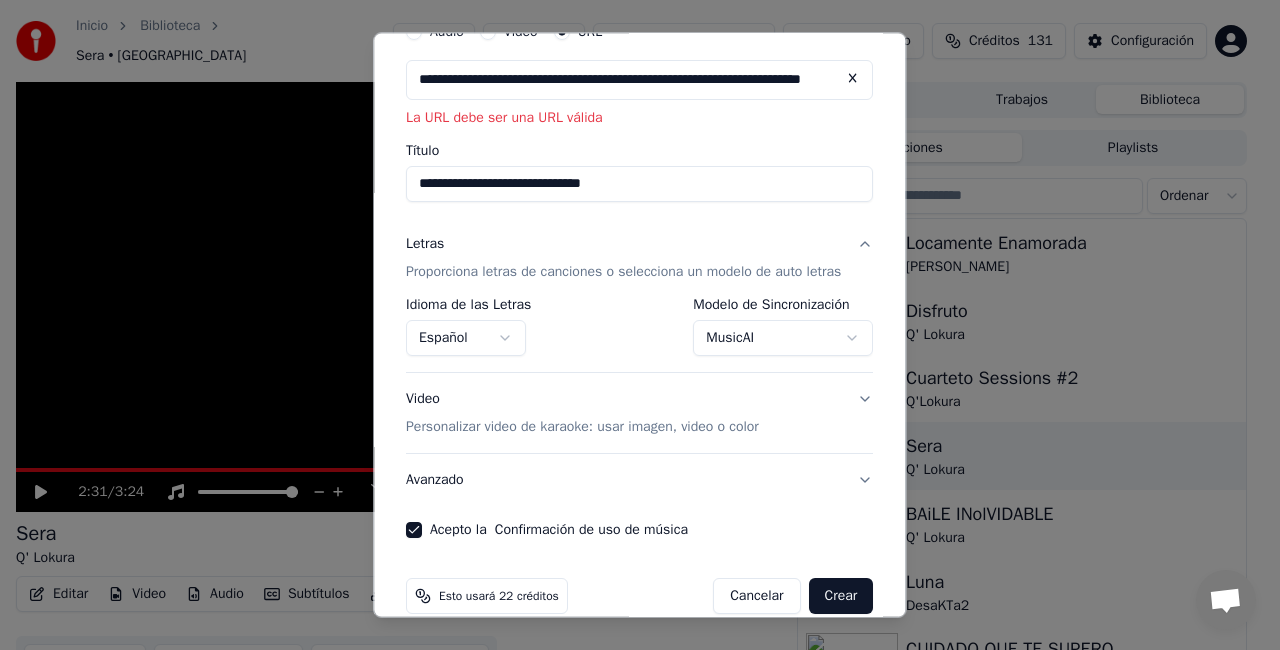 click at bounding box center [854, 79] 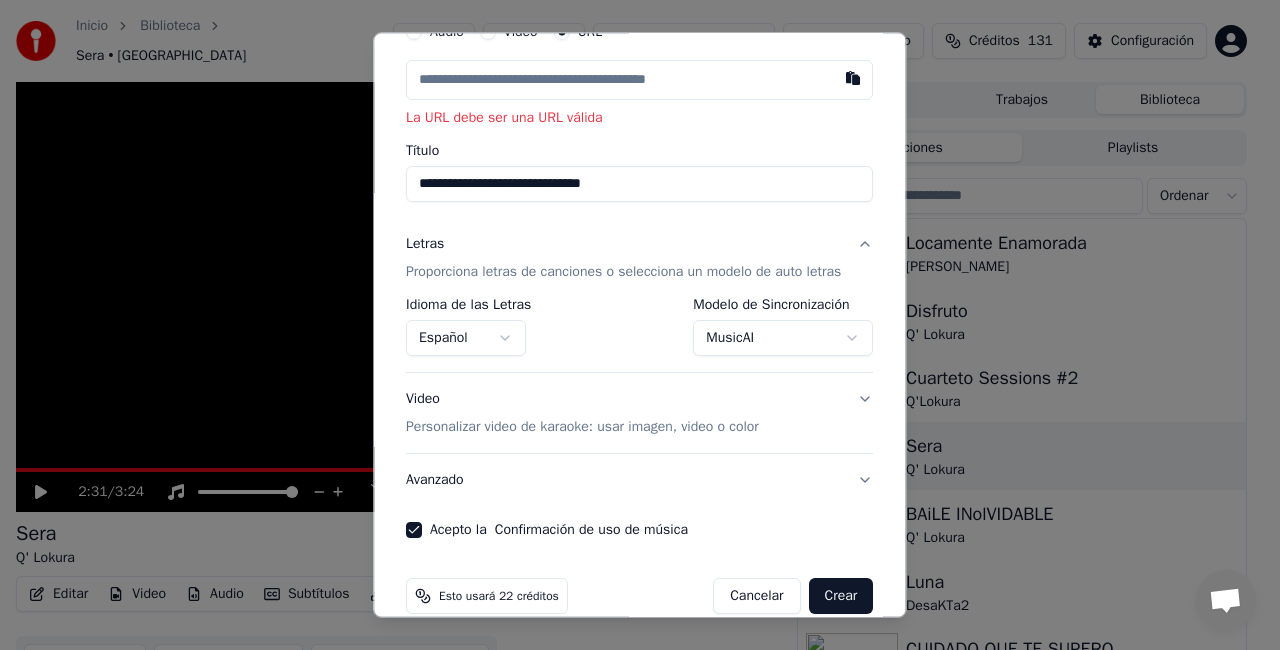 click on "**********" at bounding box center [639, 184] 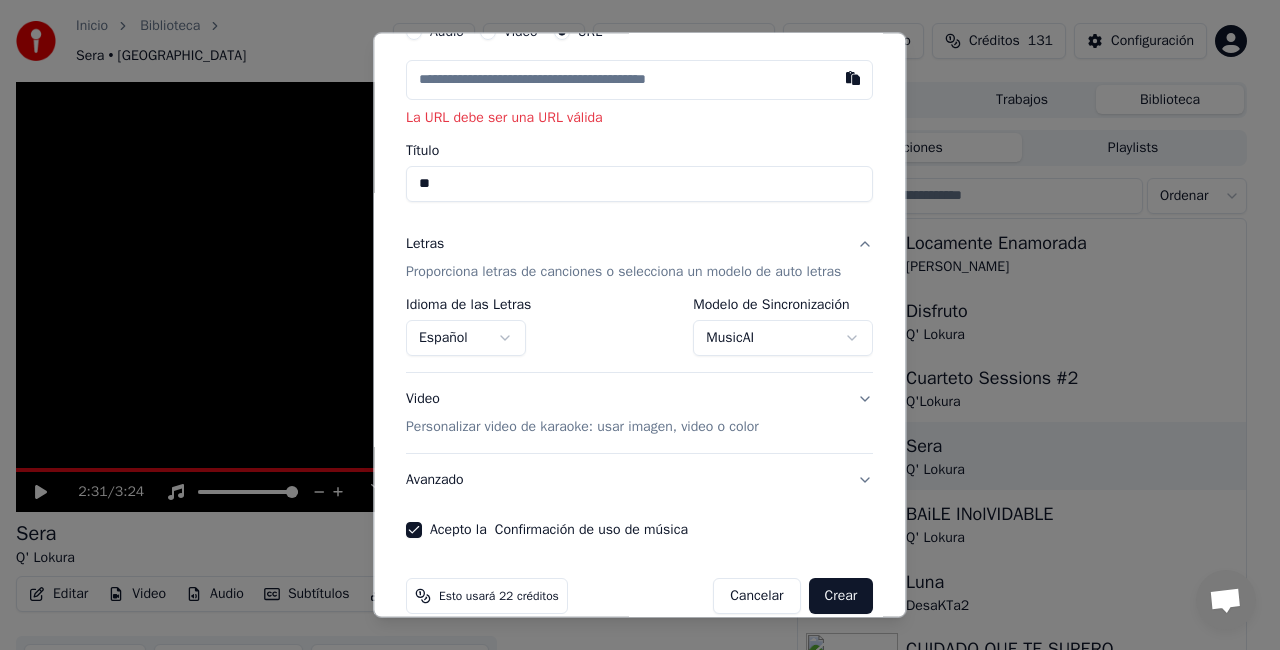 type on "*" 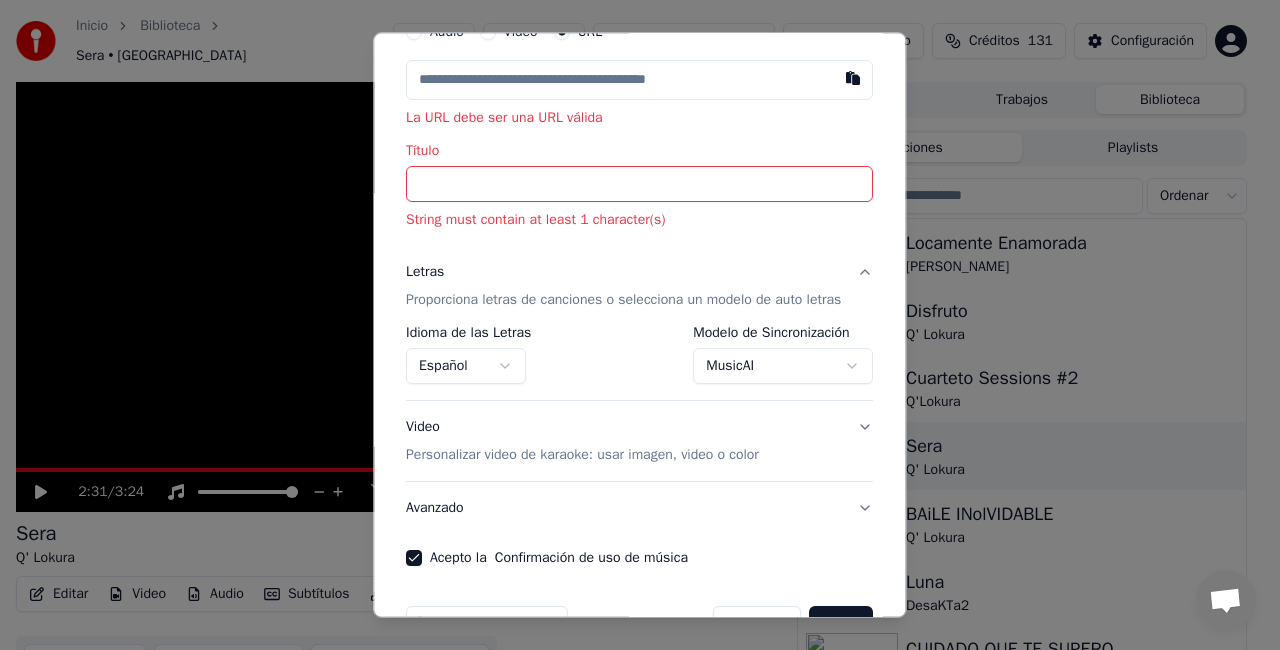 type 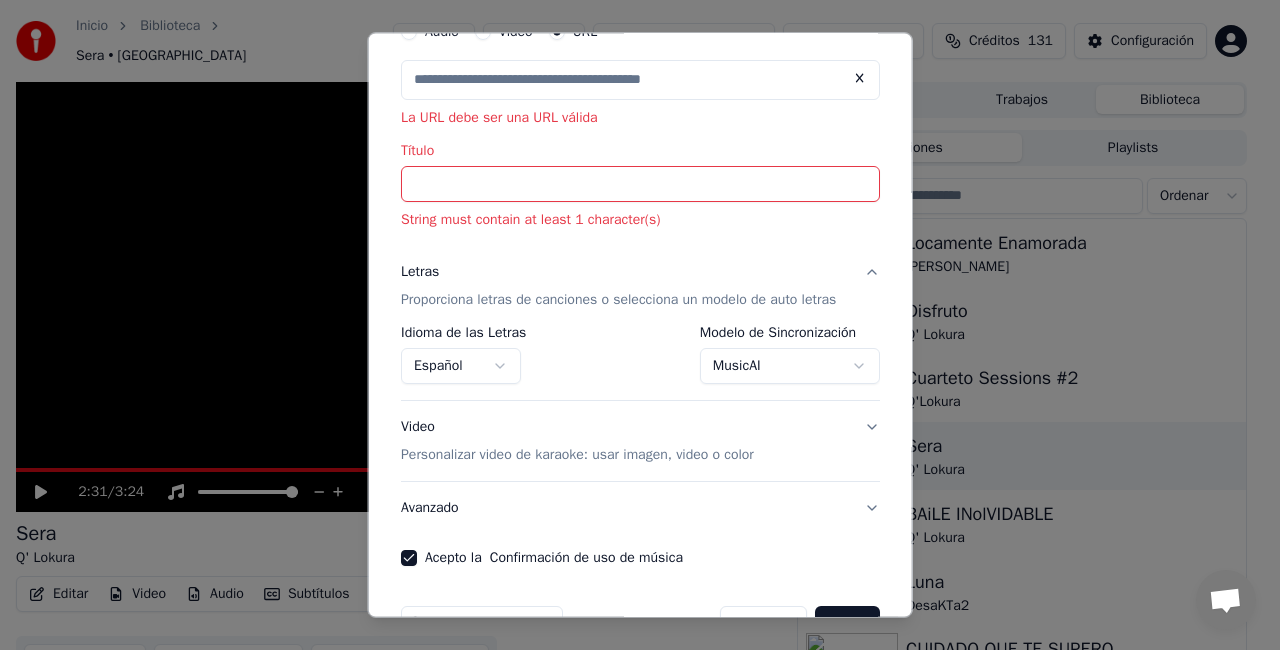 scroll, scrollTop: 0, scrollLeft: 0, axis: both 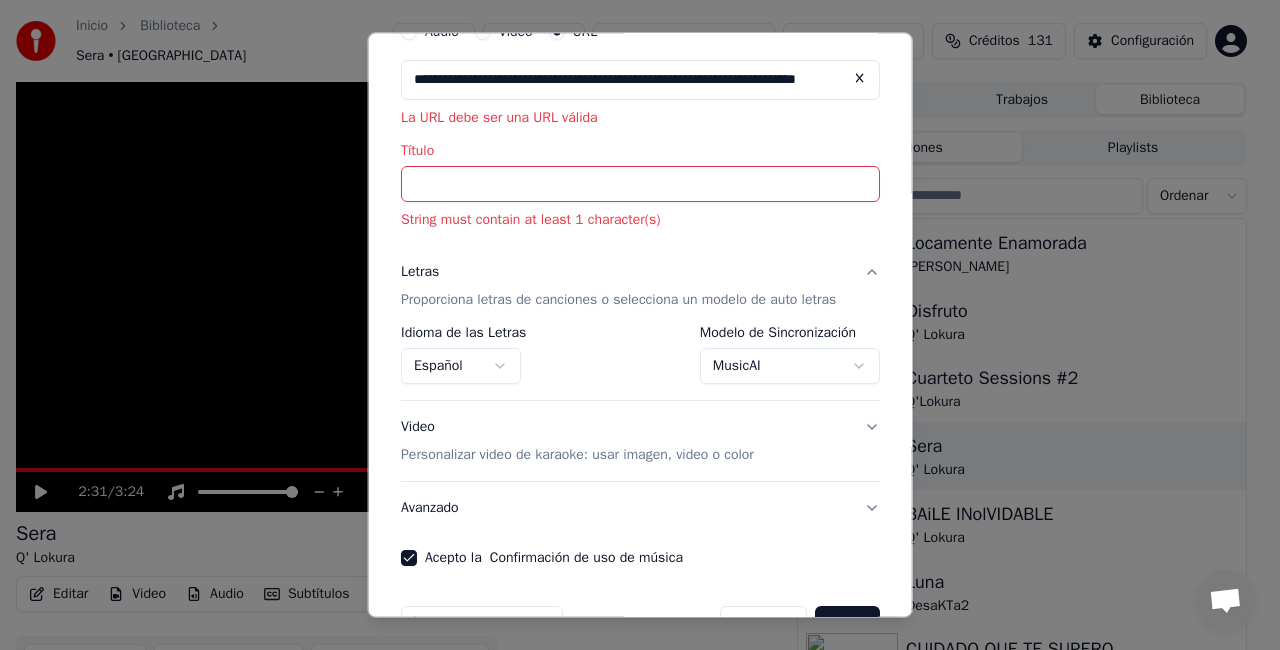 type on "**********" 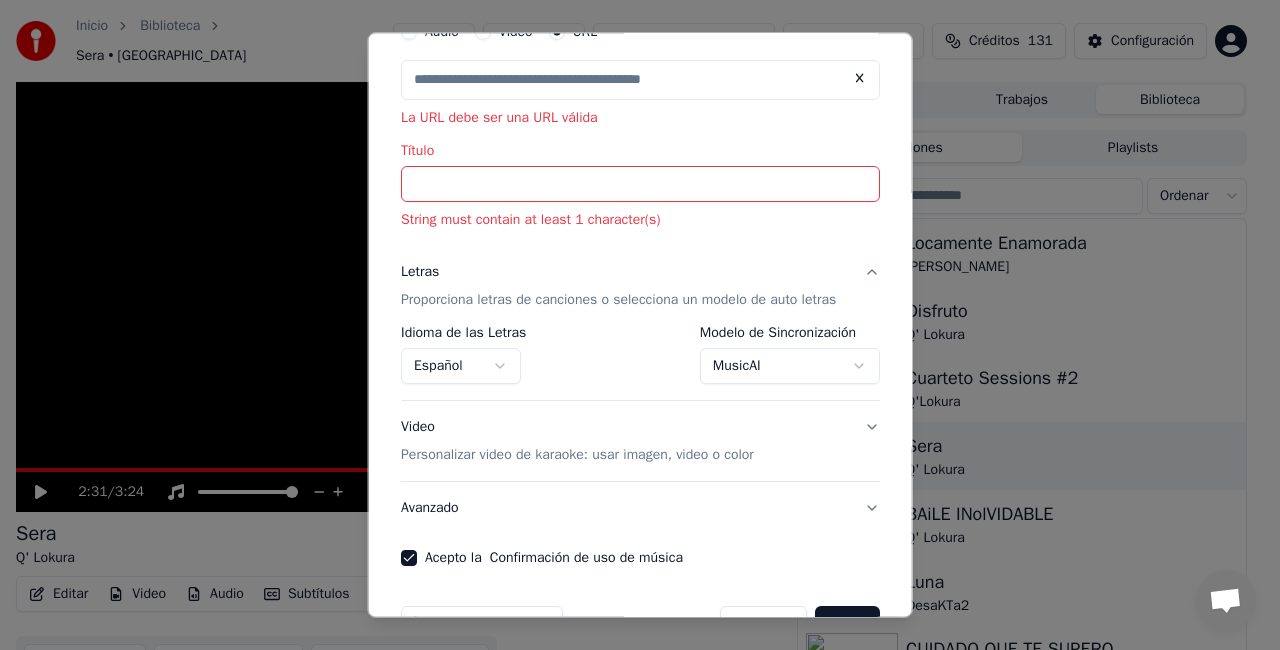 scroll, scrollTop: 0, scrollLeft: 0, axis: both 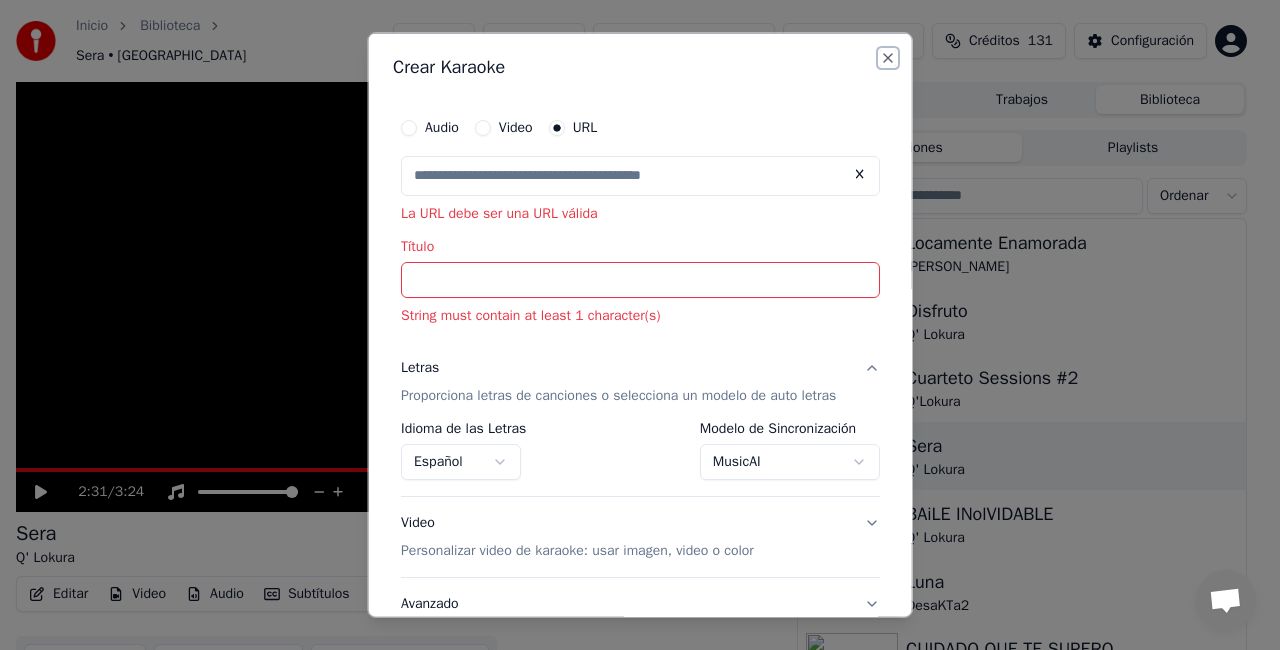 click on "Close" at bounding box center (887, 58) 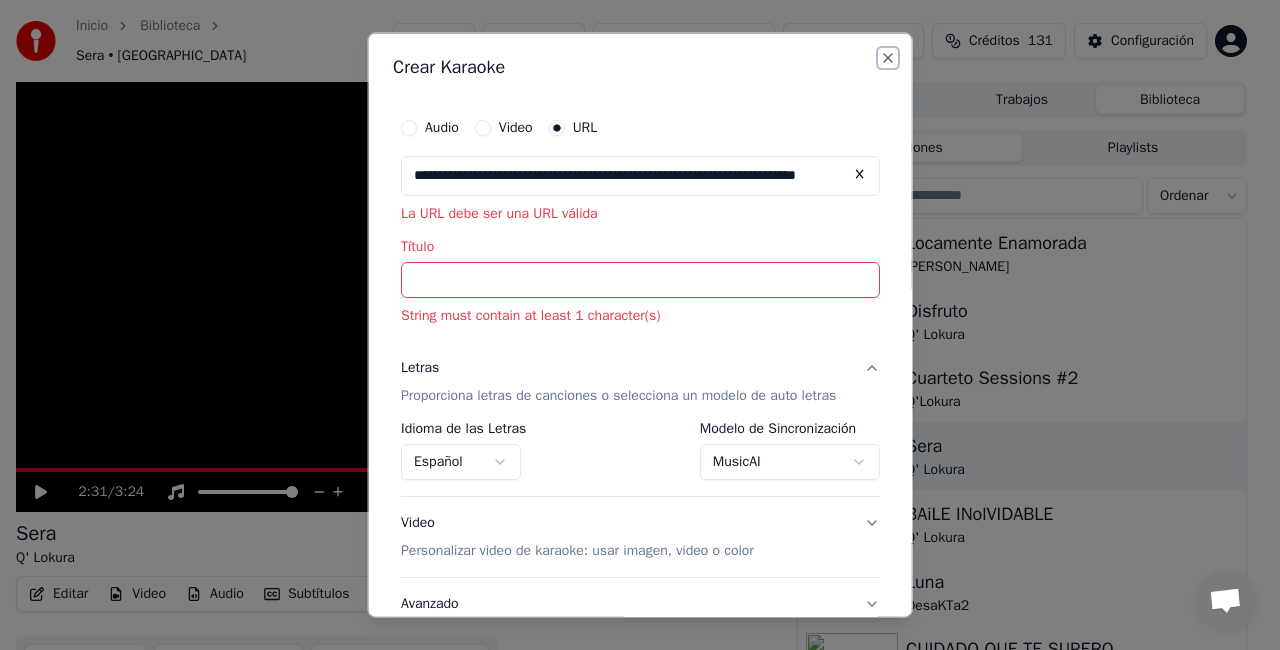 select on "**********" 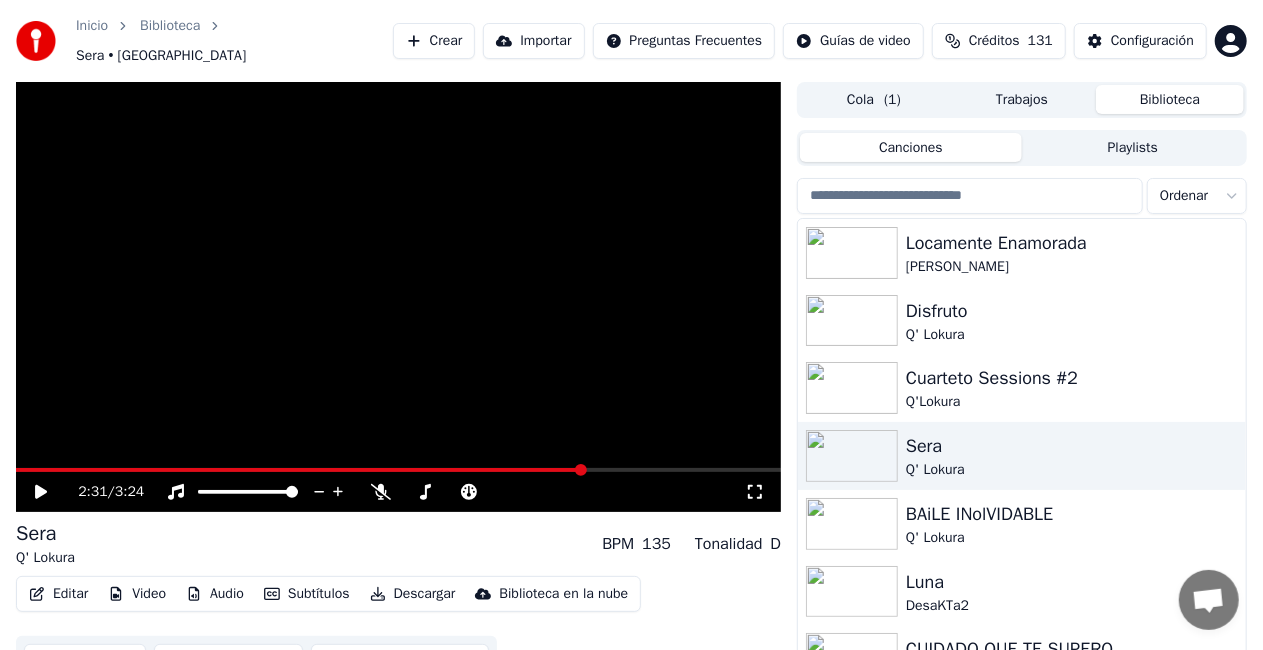 click on "Crear" at bounding box center (434, 41) 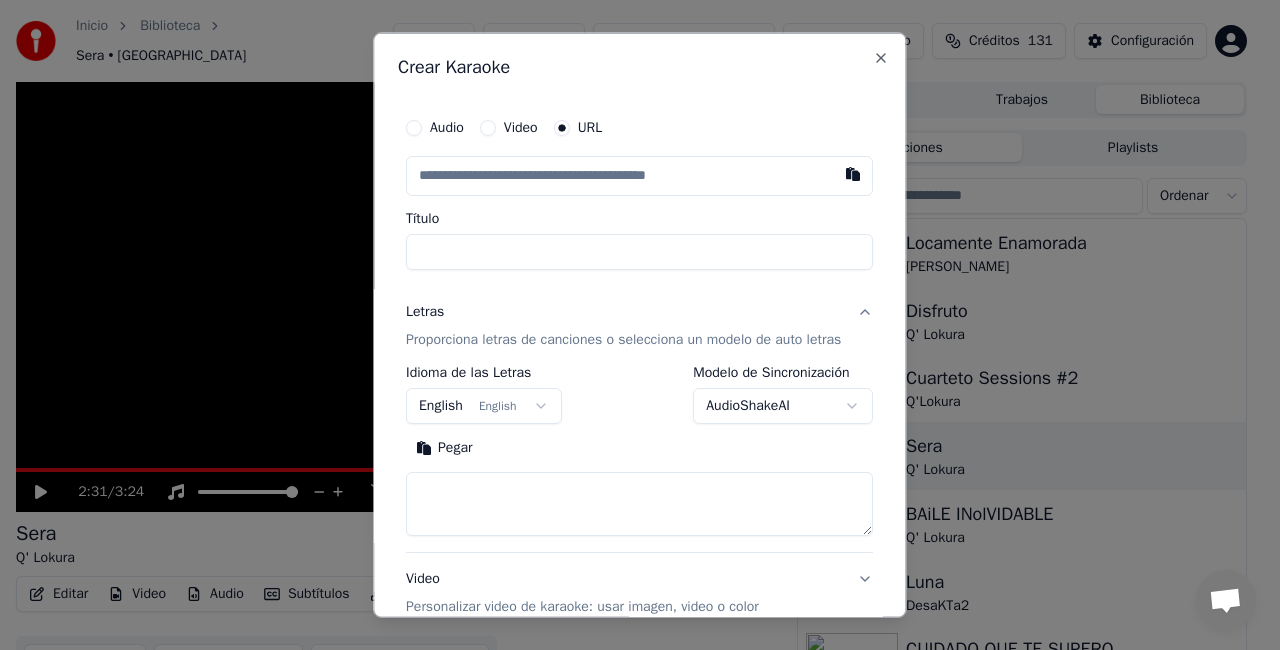click at bounding box center (639, 176) 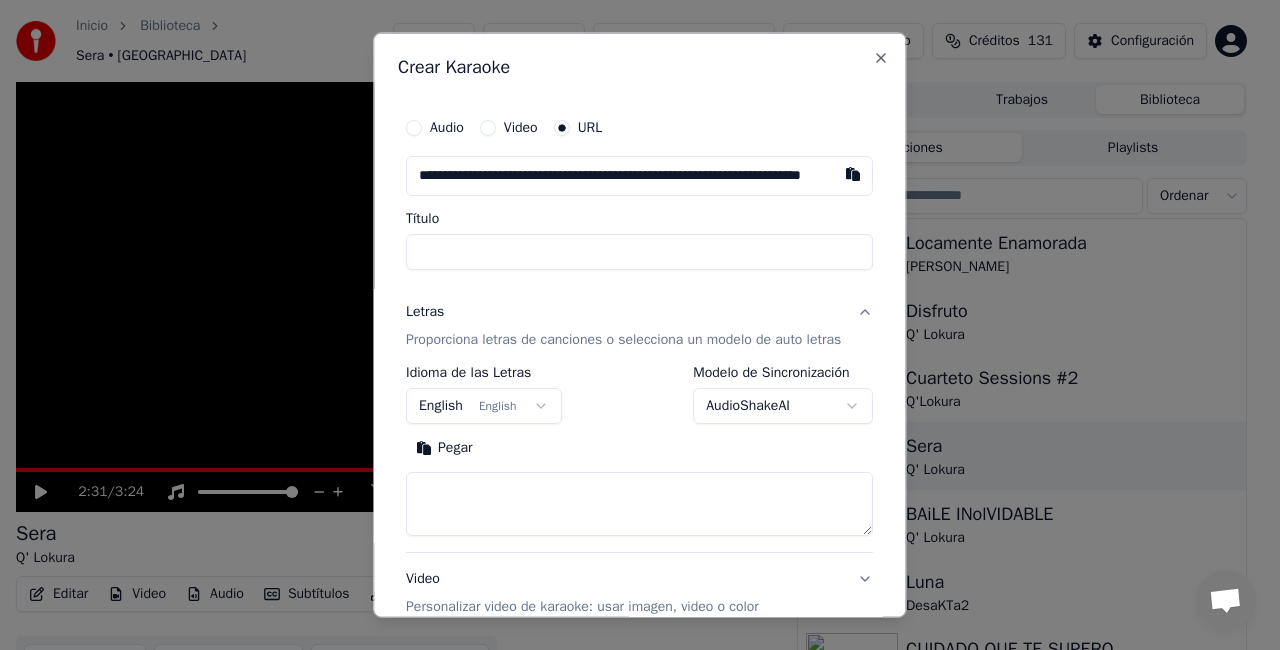 scroll, scrollTop: 0, scrollLeft: 96, axis: horizontal 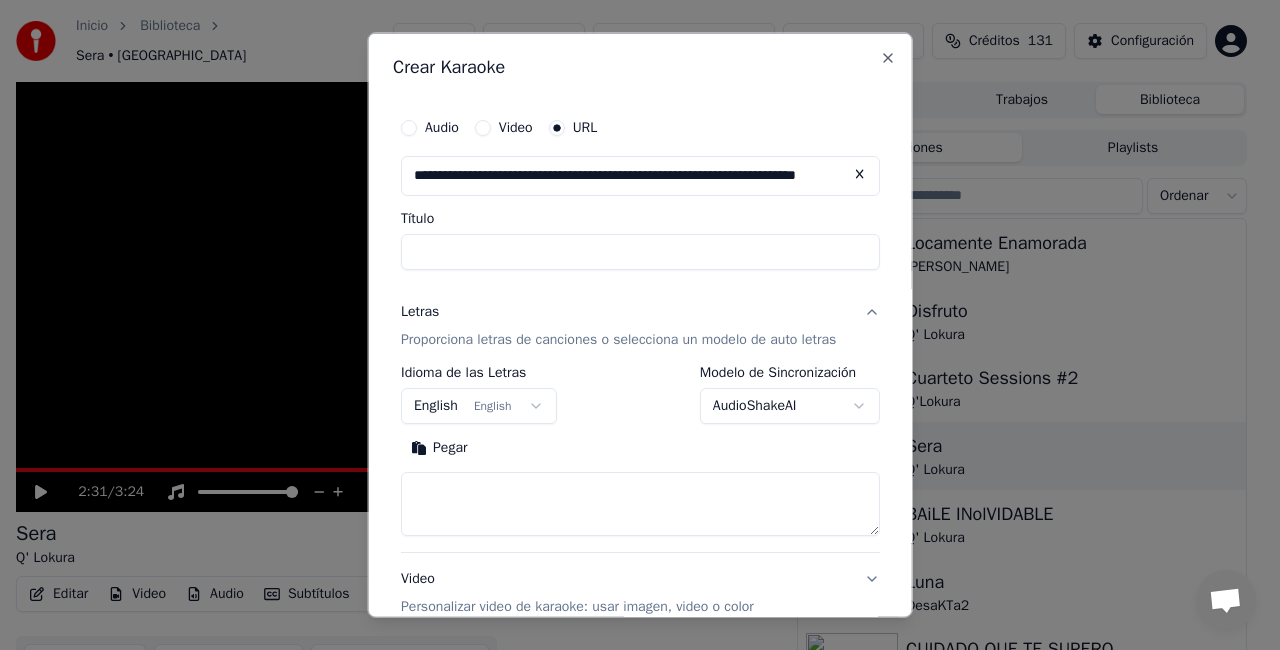 type on "**********" 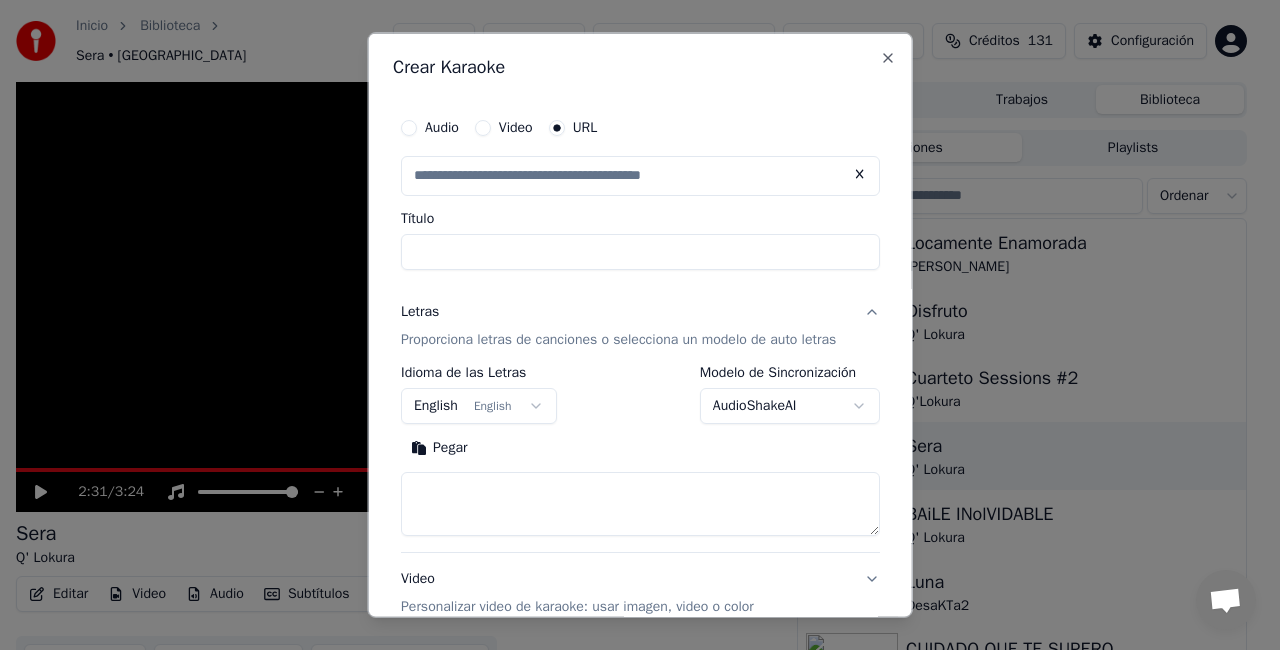 scroll, scrollTop: 0, scrollLeft: 0, axis: both 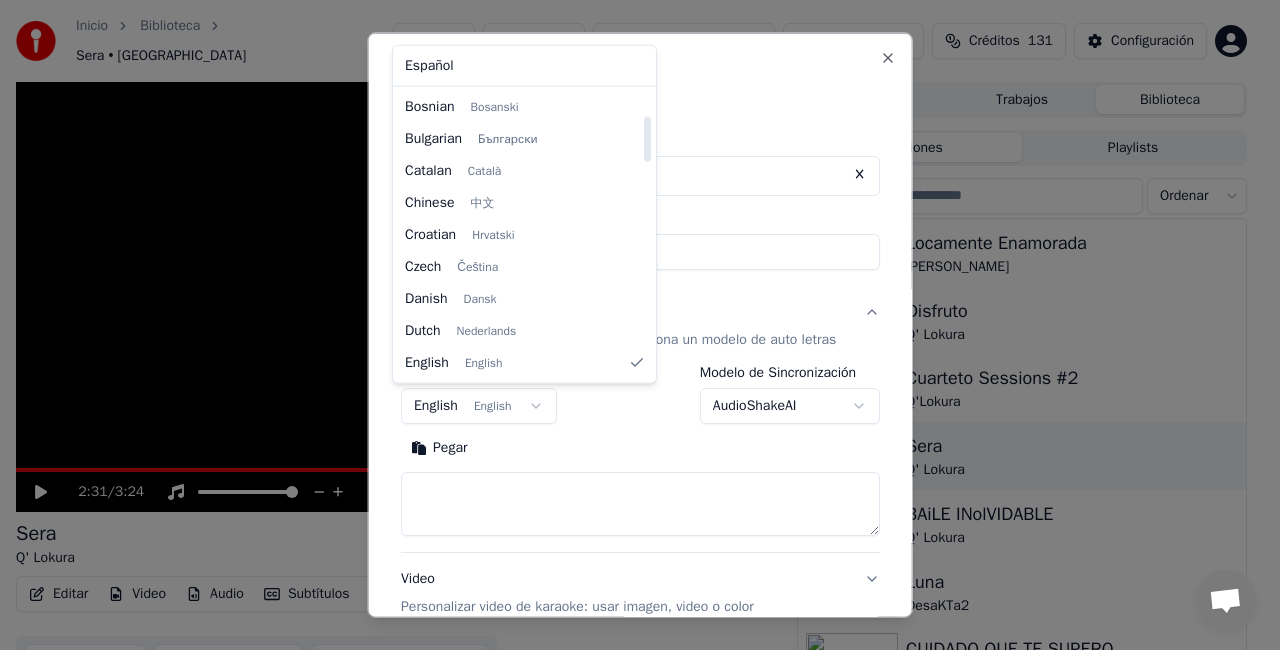select on "**" 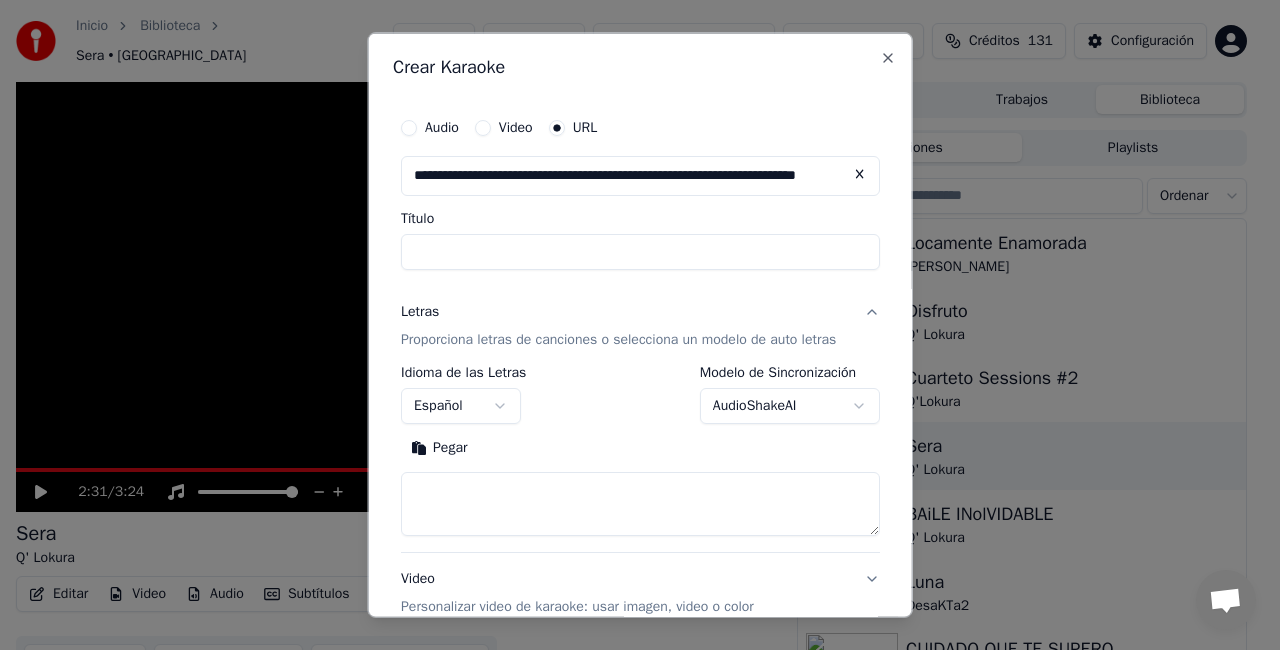 click on "**********" at bounding box center (631, 325) 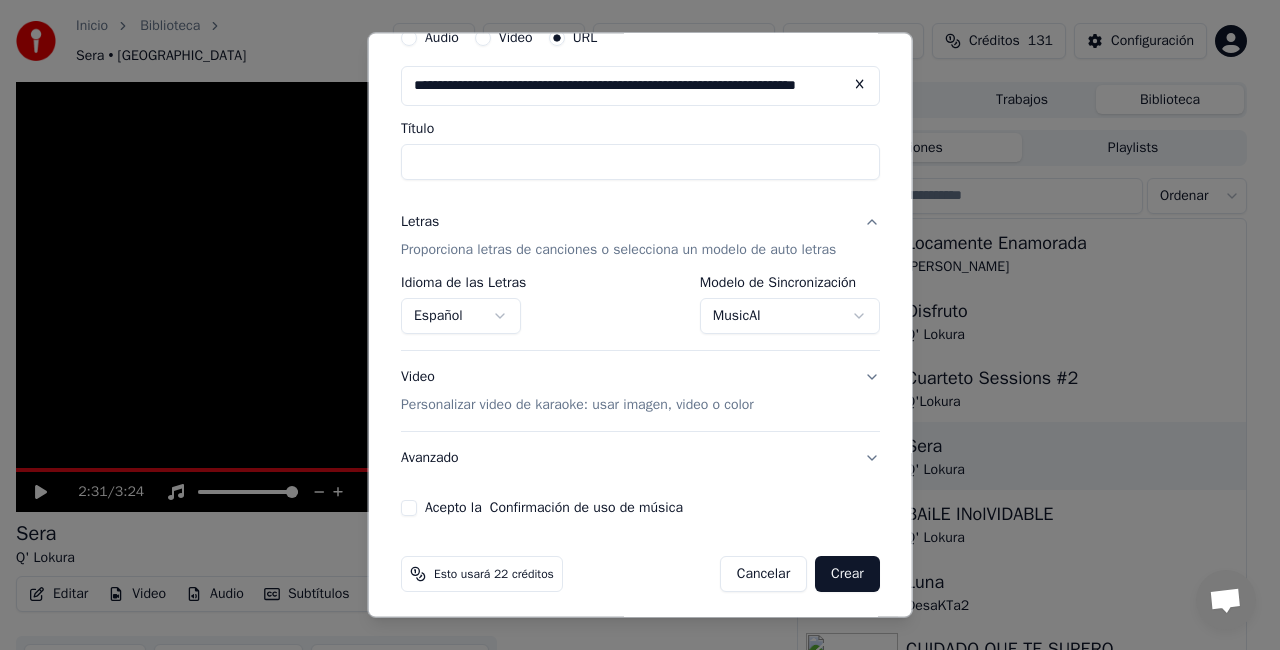 scroll, scrollTop: 95, scrollLeft: 0, axis: vertical 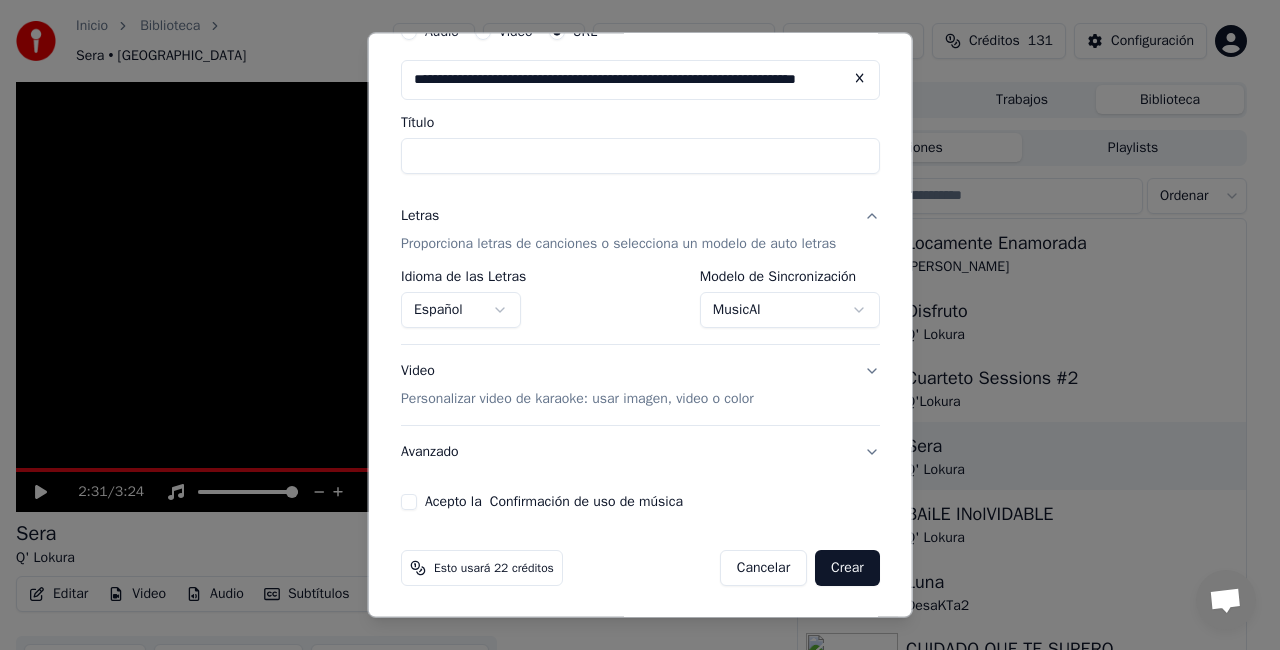 click on "Acepto la   Confirmación de uso de música" at bounding box center [409, 502] 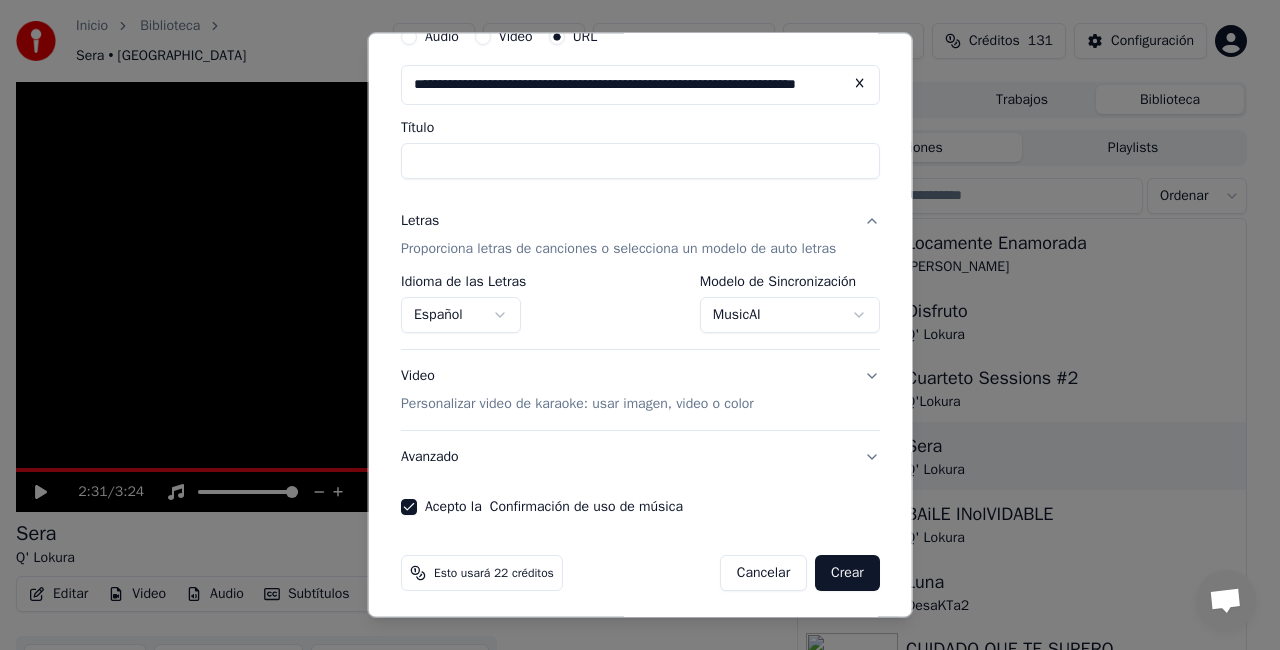 scroll, scrollTop: 95, scrollLeft: 0, axis: vertical 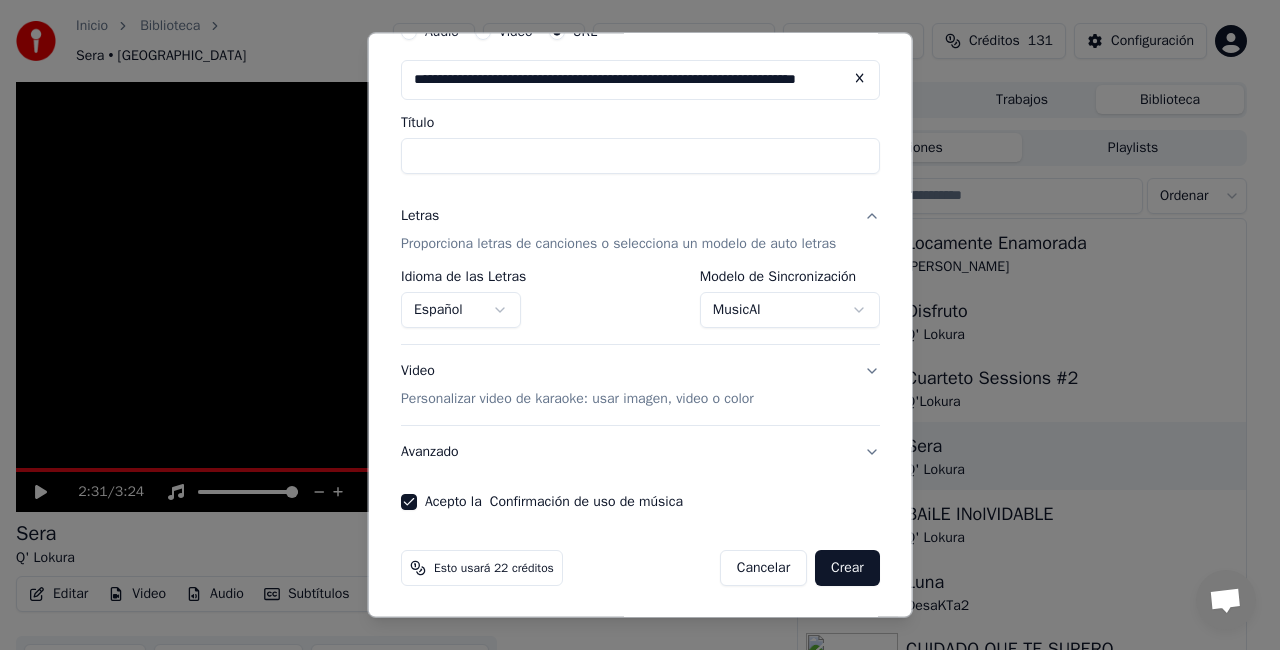 click on "Crear" at bounding box center [847, 568] 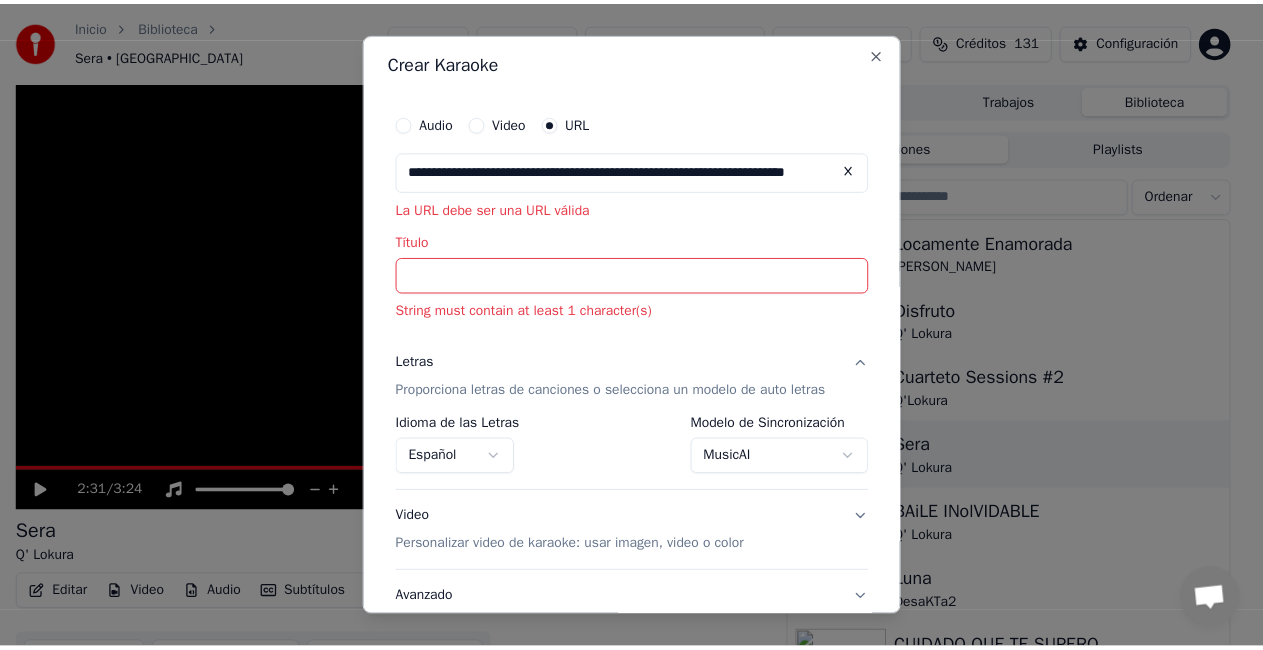 scroll, scrollTop: 0, scrollLeft: 0, axis: both 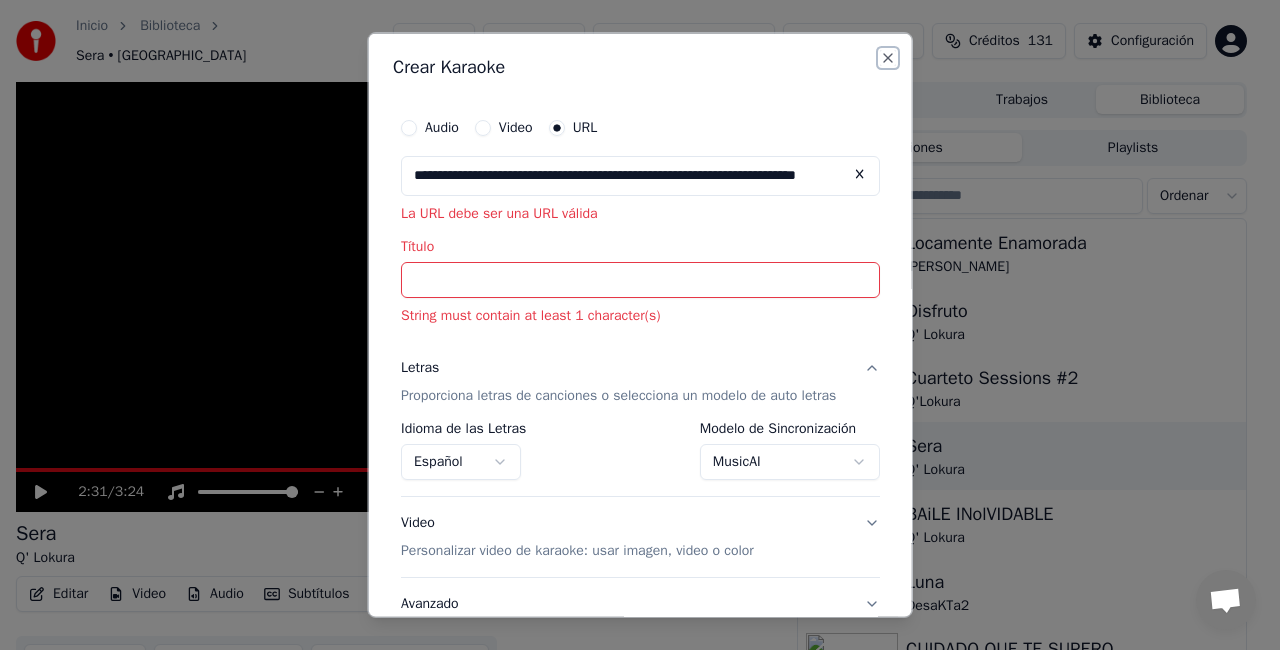 click on "Close" at bounding box center [887, 58] 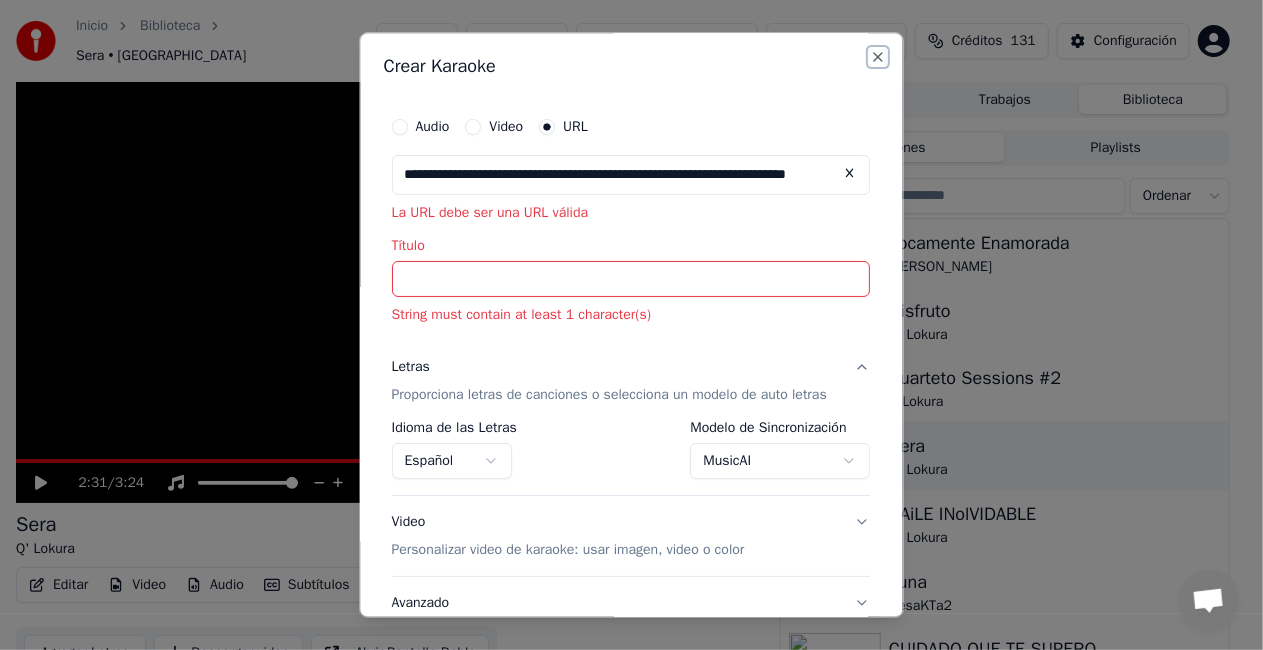 select 